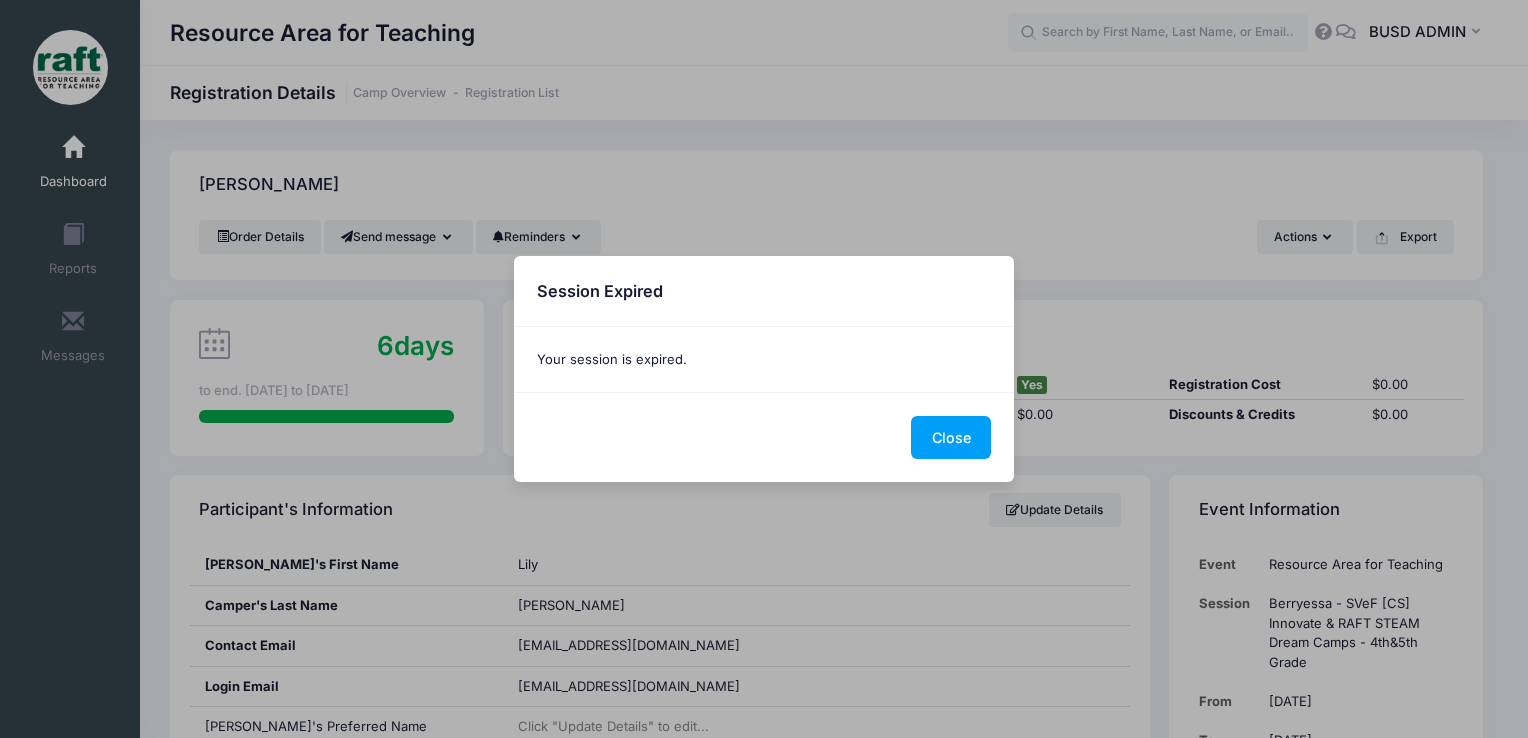 scroll, scrollTop: 656, scrollLeft: 0, axis: vertical 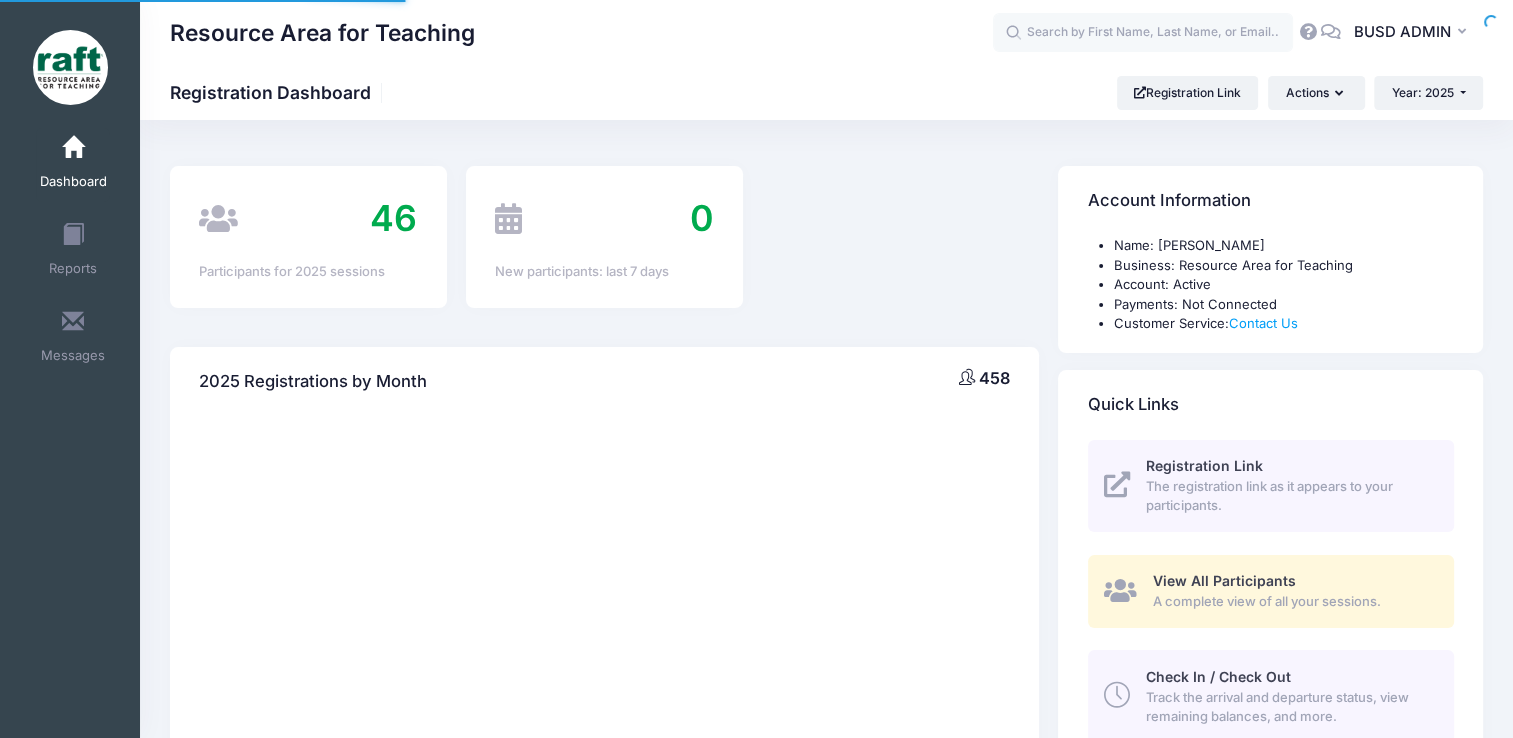 select 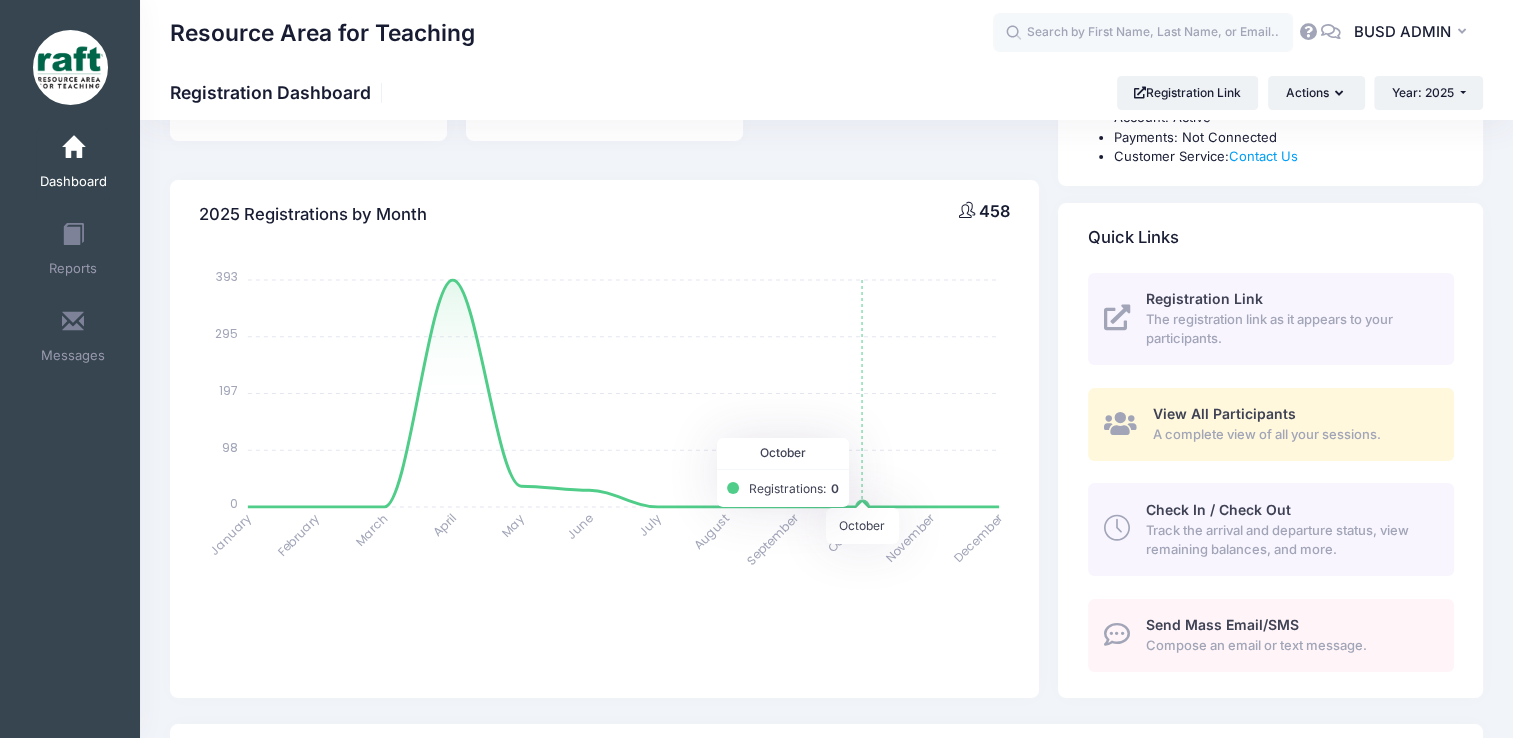 scroll, scrollTop: 168, scrollLeft: 0, axis: vertical 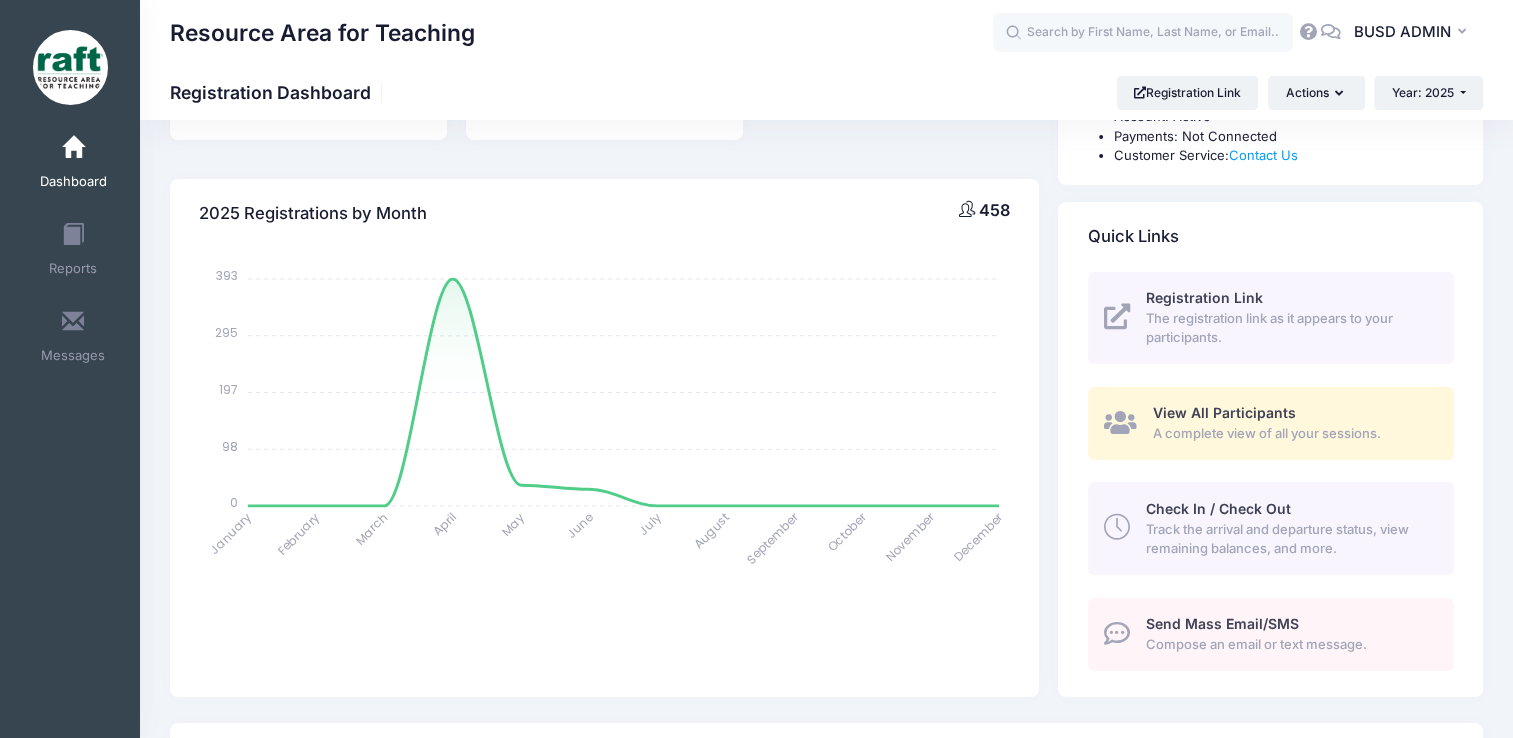 click on "Track the arrival and departure status, view remaining balances, and more." at bounding box center [1288, 539] 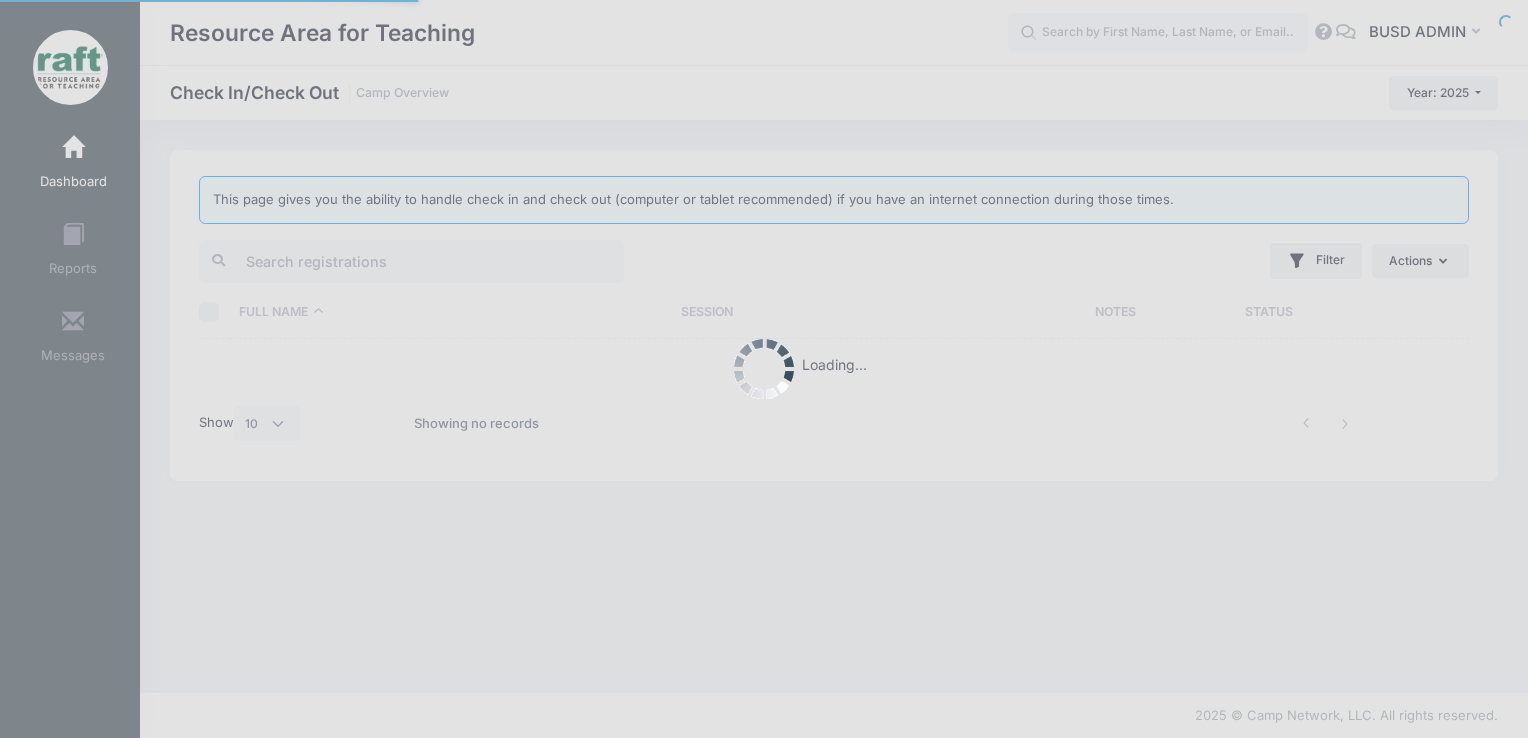 select on "10" 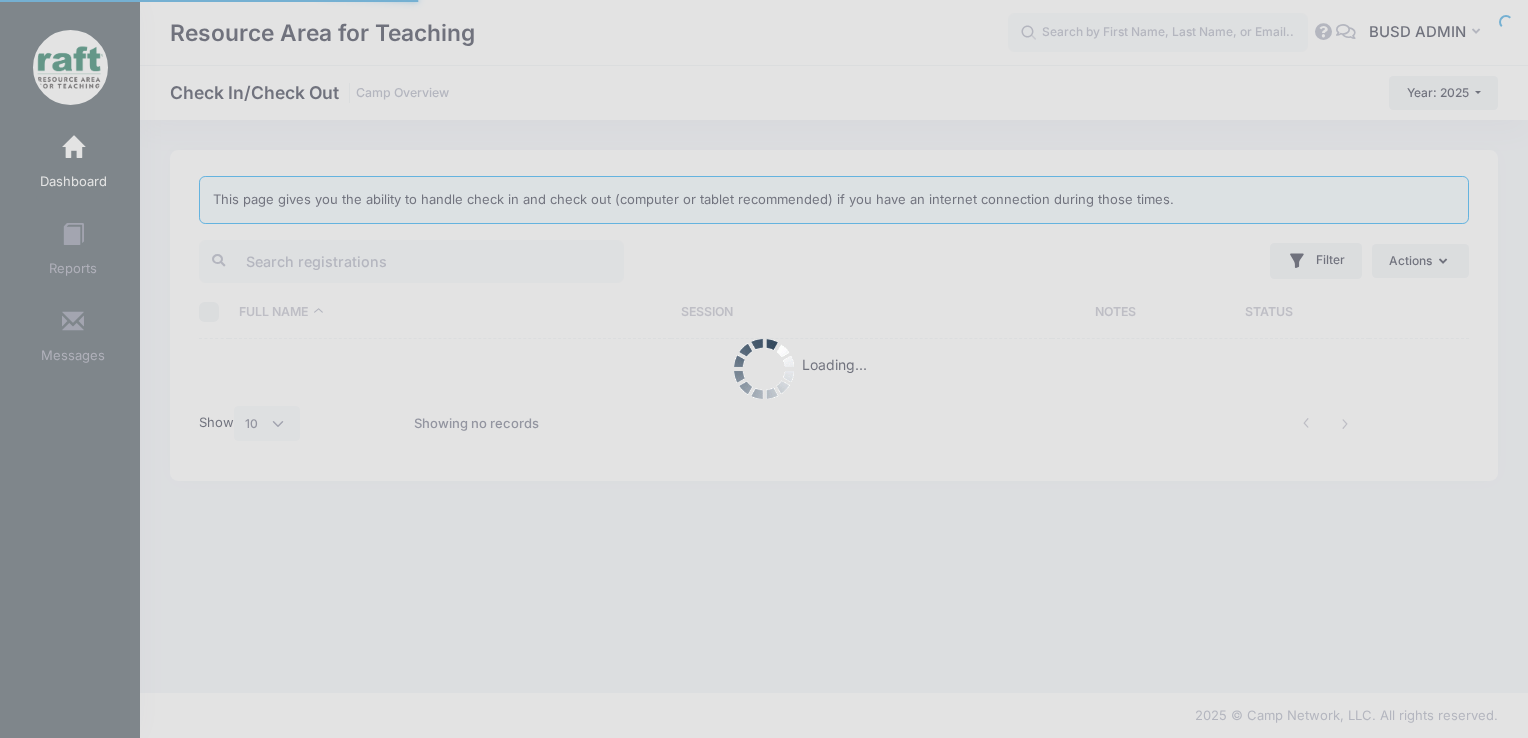 scroll, scrollTop: 0, scrollLeft: 0, axis: both 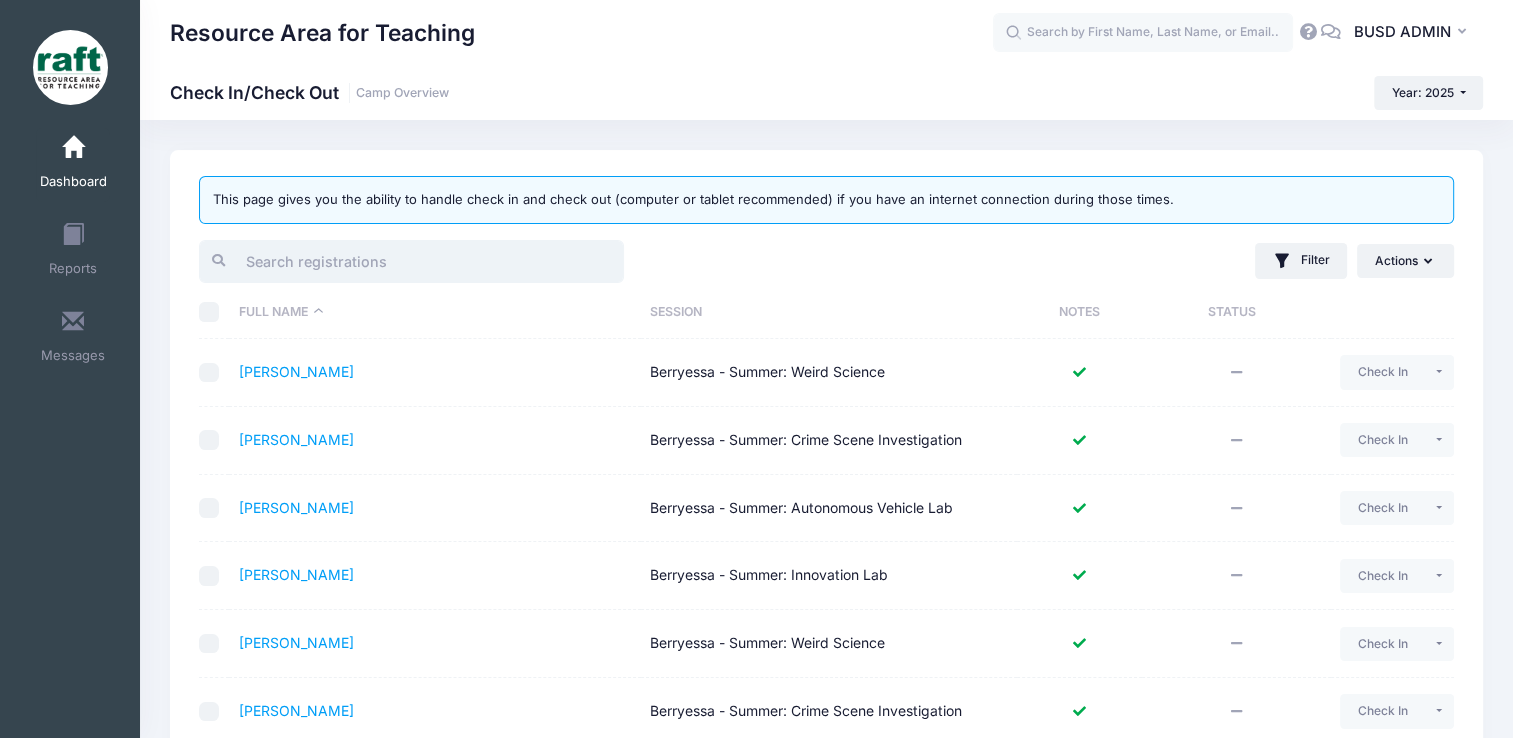 click at bounding box center (411, 261) 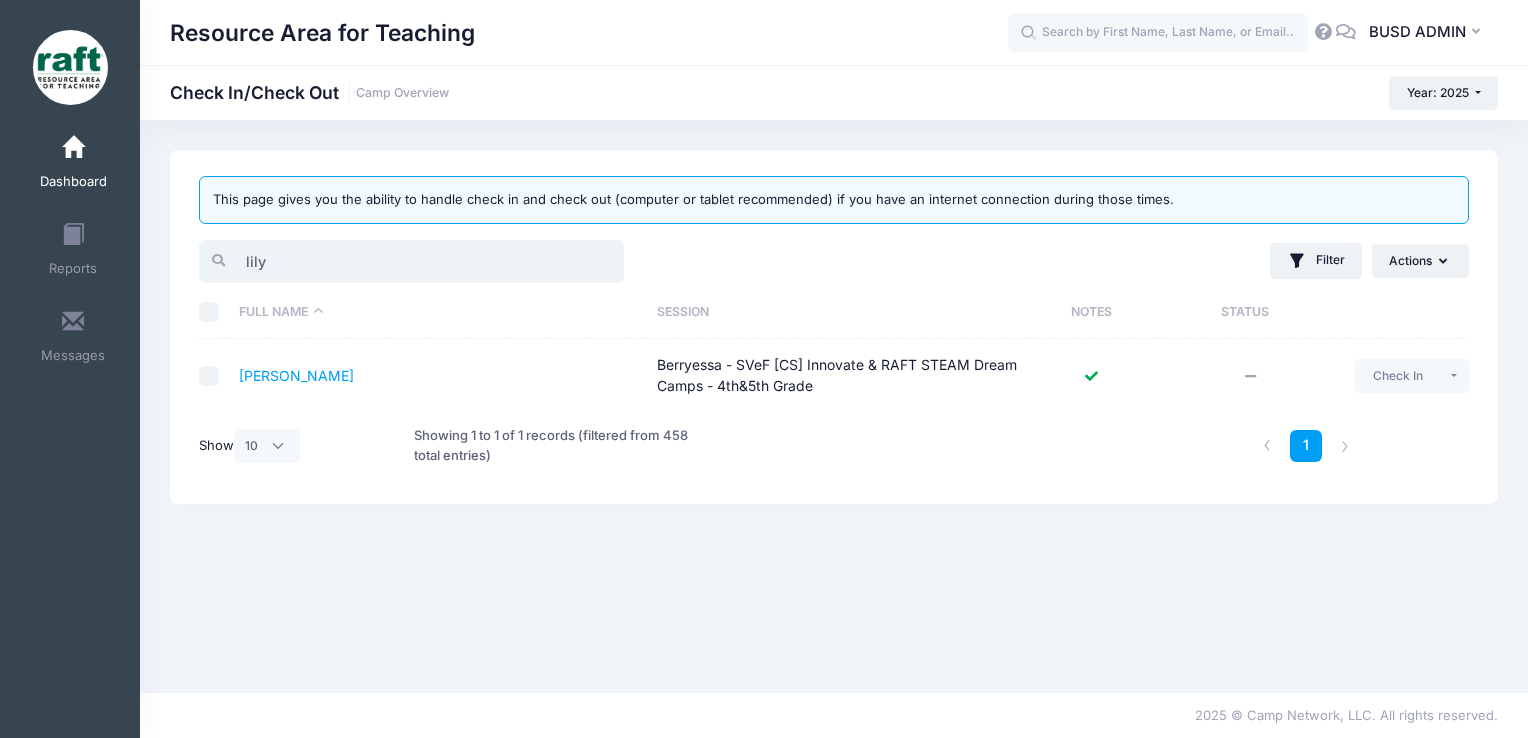 type on "lily" 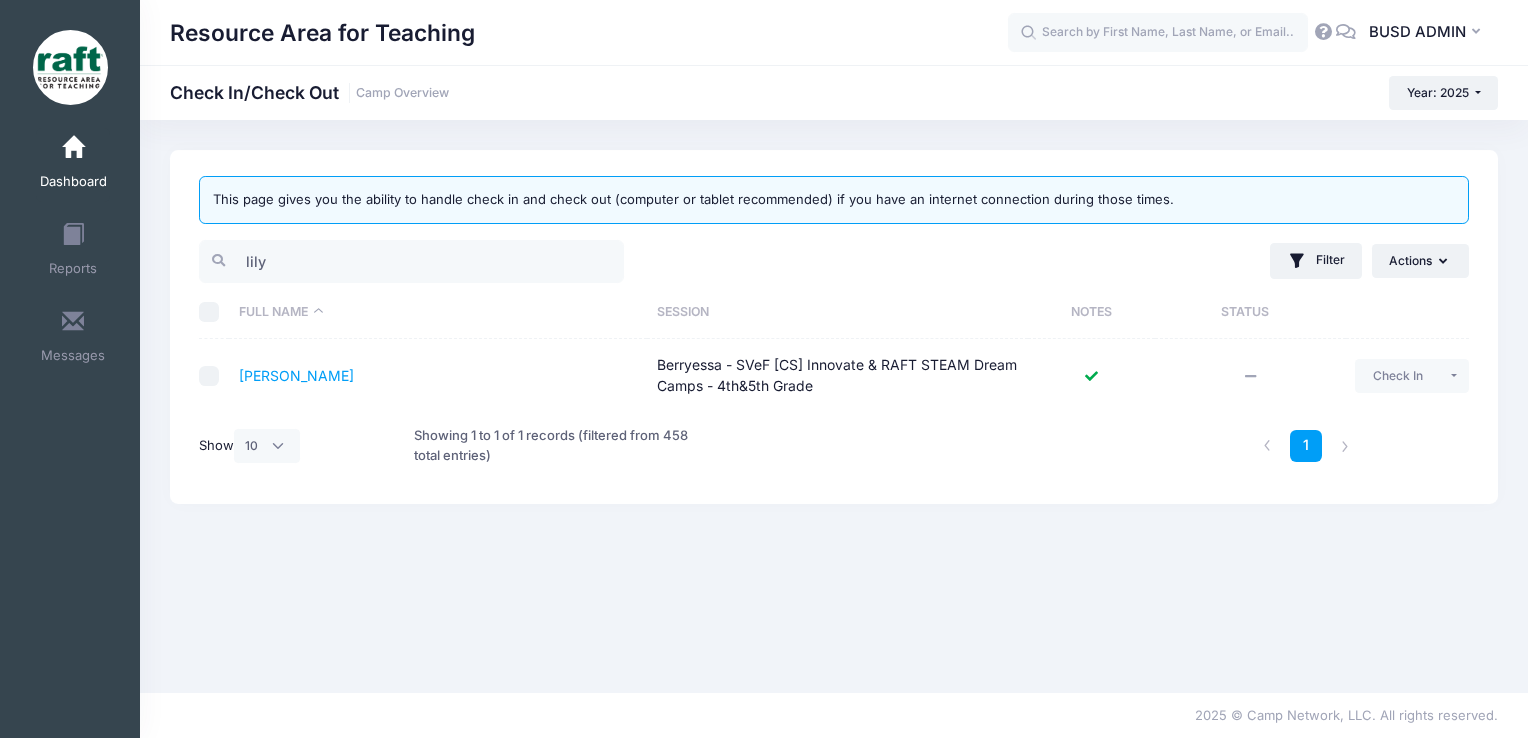 click at bounding box center (1091, 376) 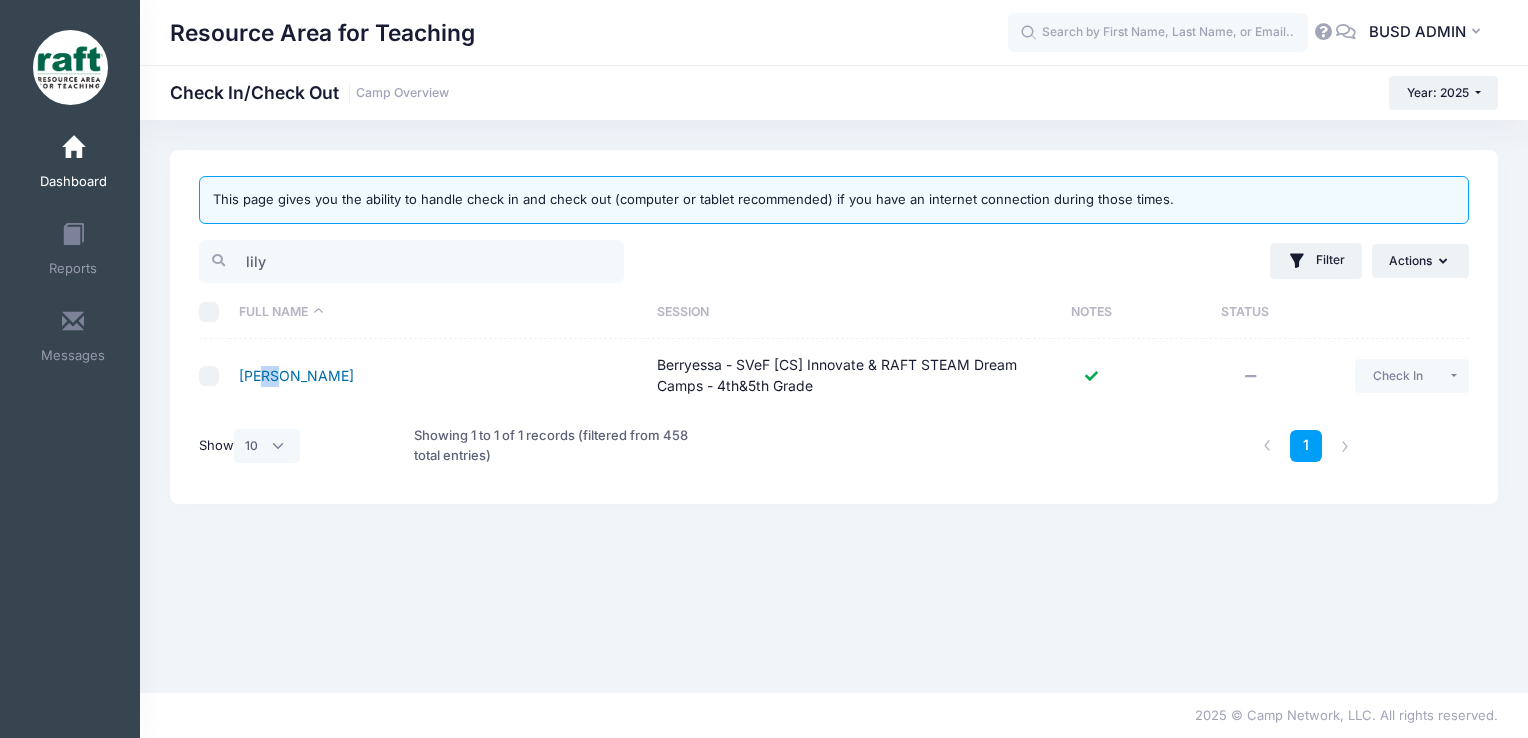 drag, startPoint x: 263, startPoint y: 384, endPoint x: 272, endPoint y: 377, distance: 11.401754 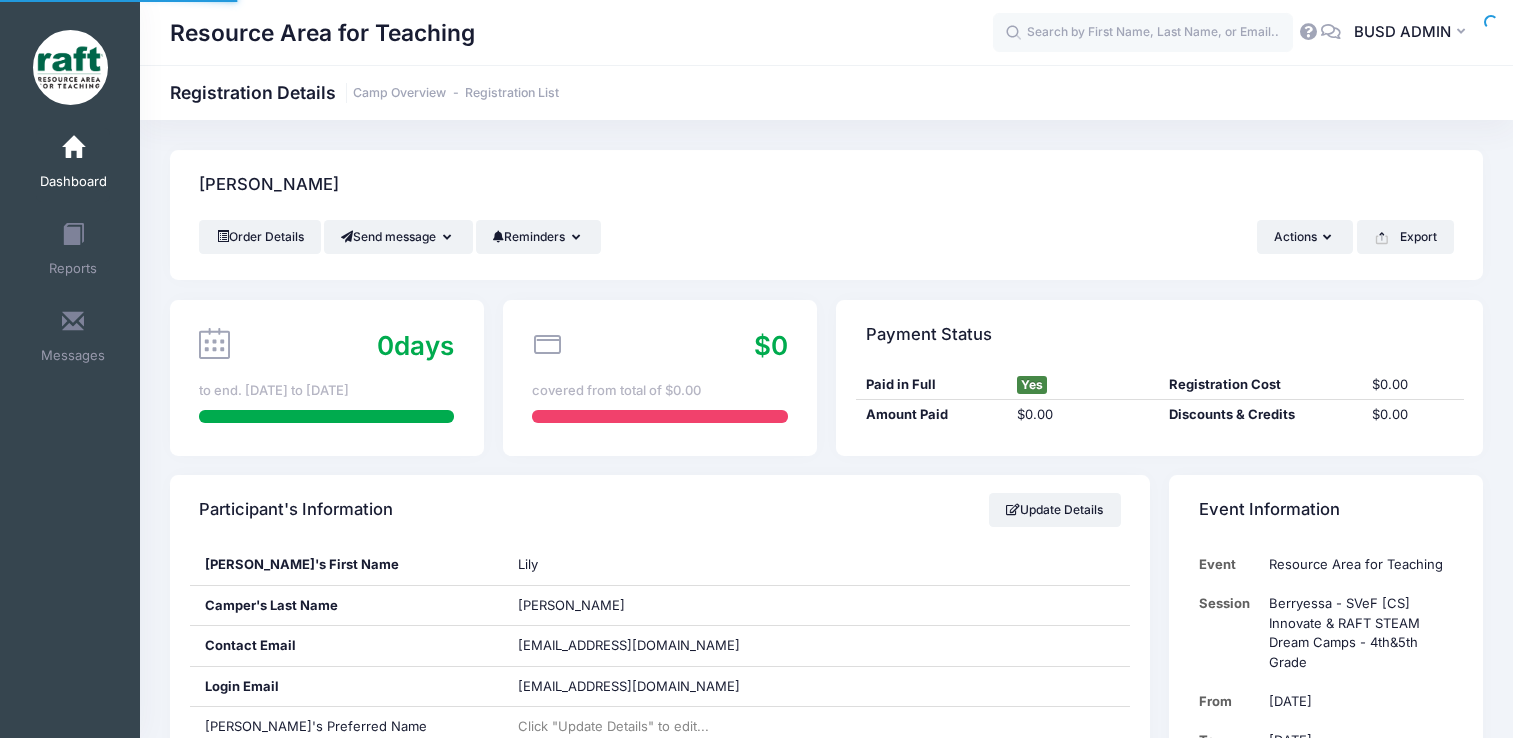 scroll, scrollTop: 0, scrollLeft: 0, axis: both 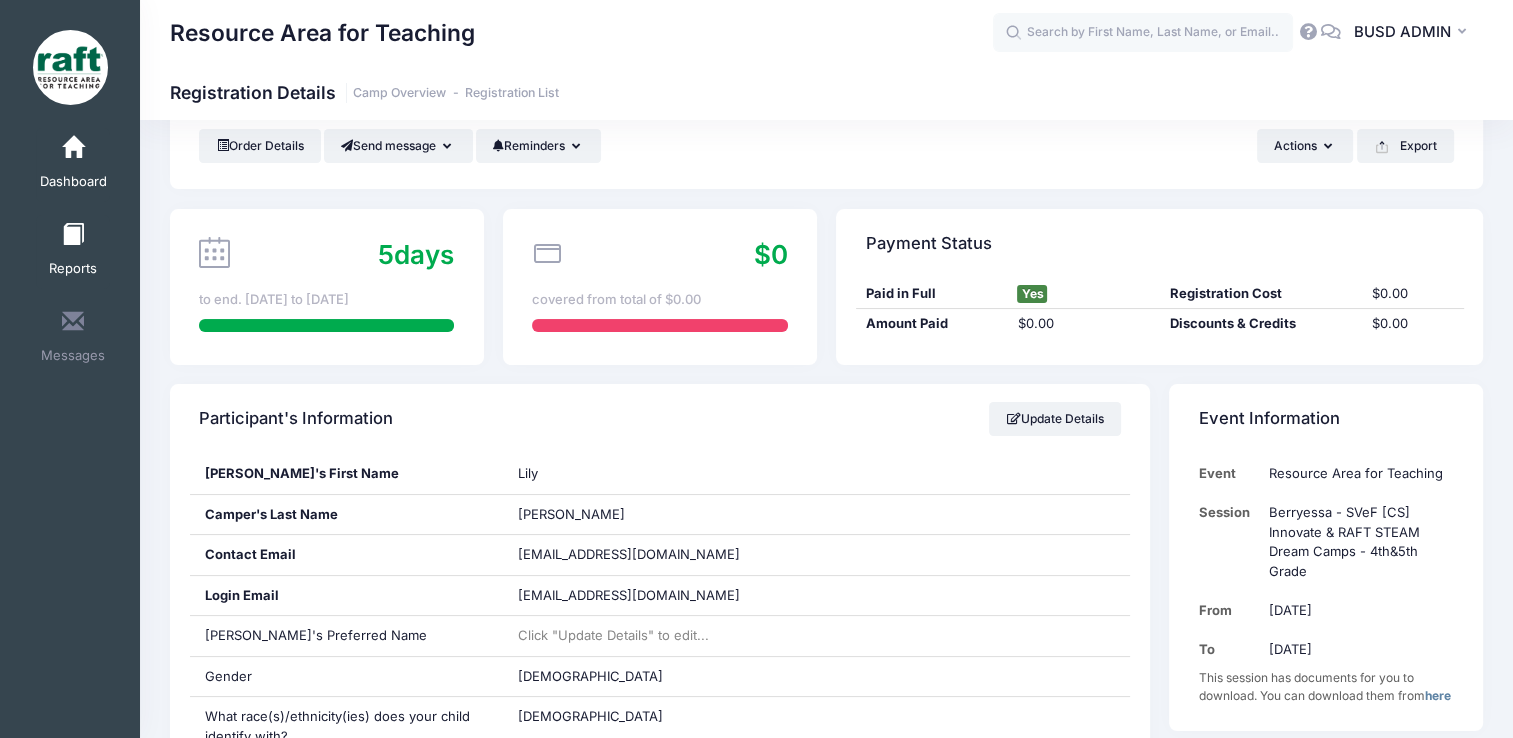 click at bounding box center (73, 235) 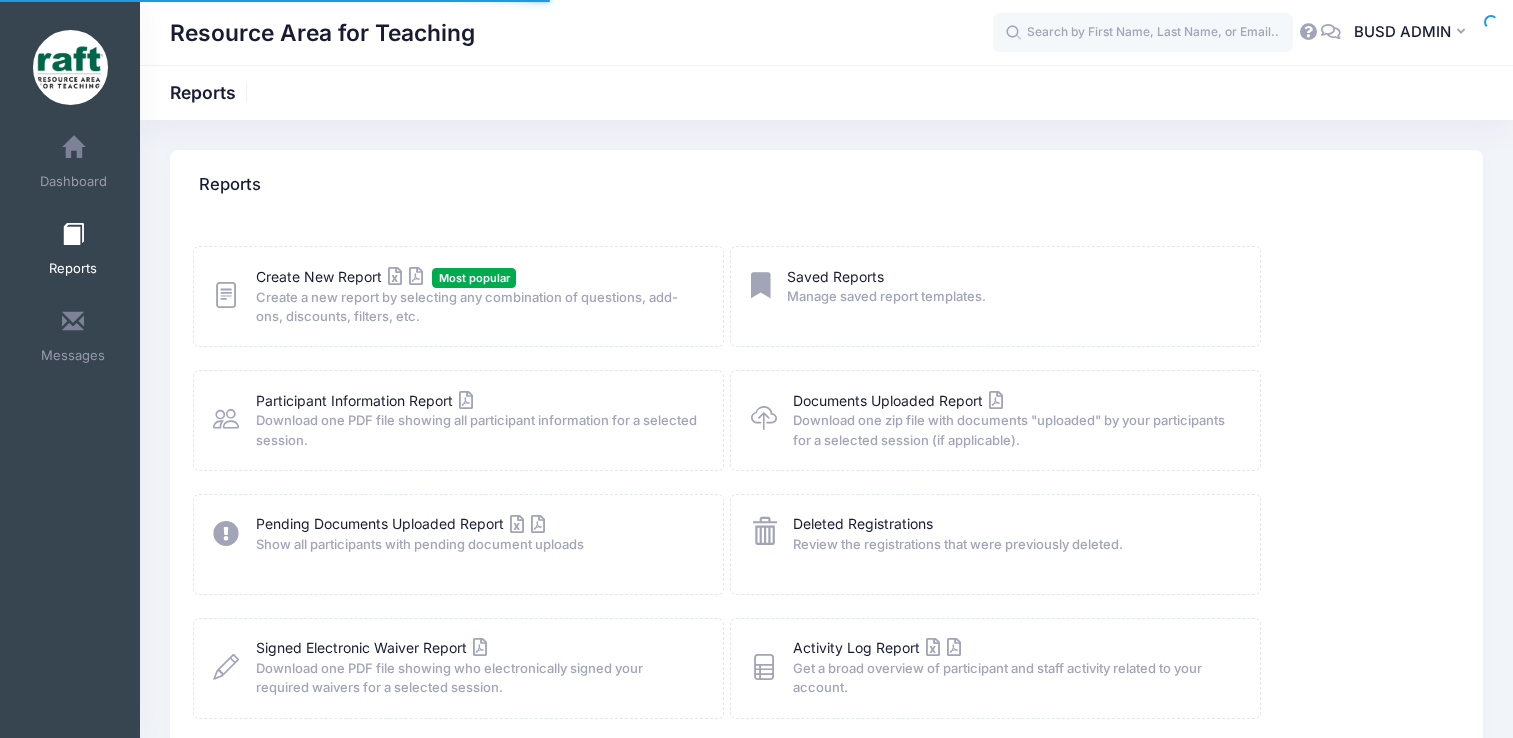 scroll, scrollTop: 0, scrollLeft: 0, axis: both 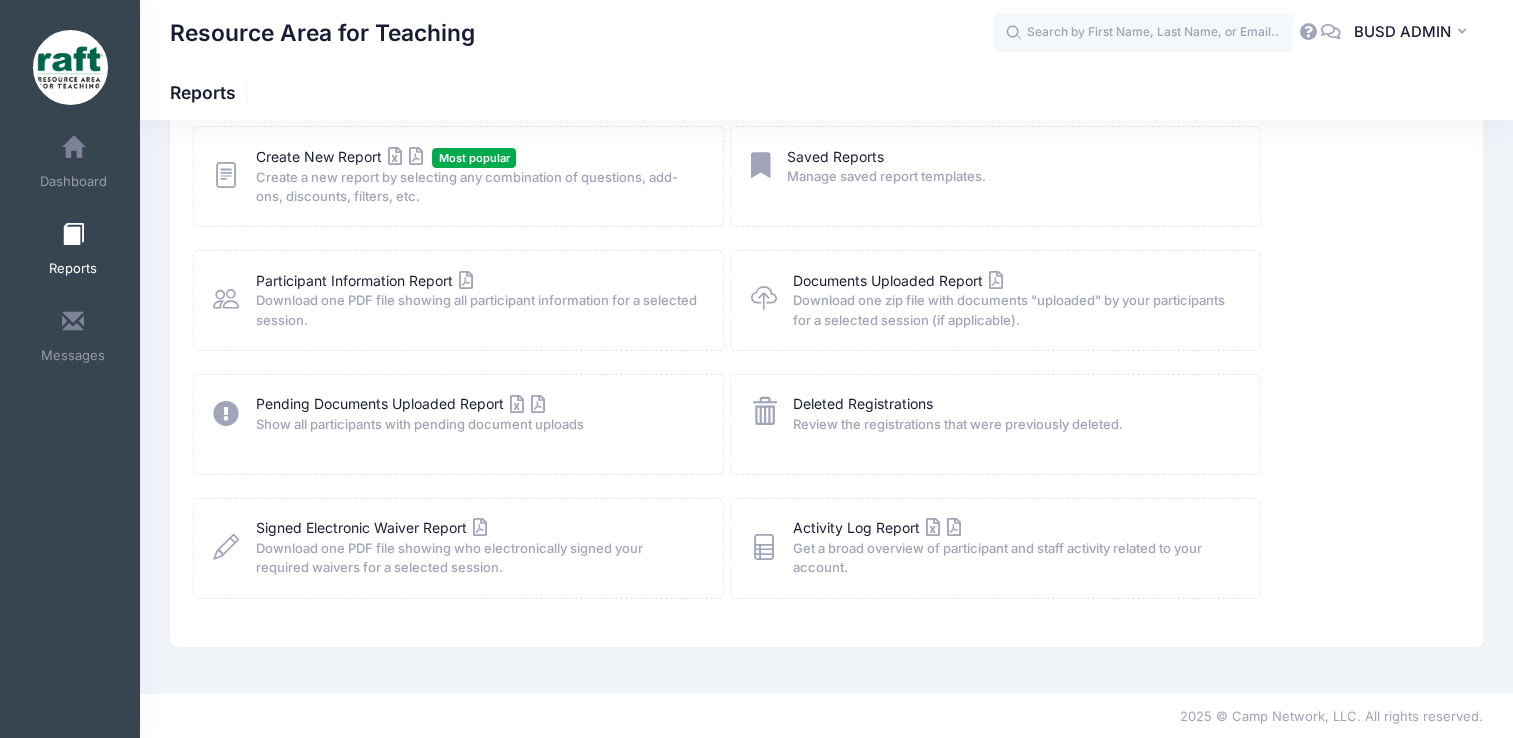 click on "Get a broad overview of participant and staff activity related to your account." at bounding box center (1013, 558) 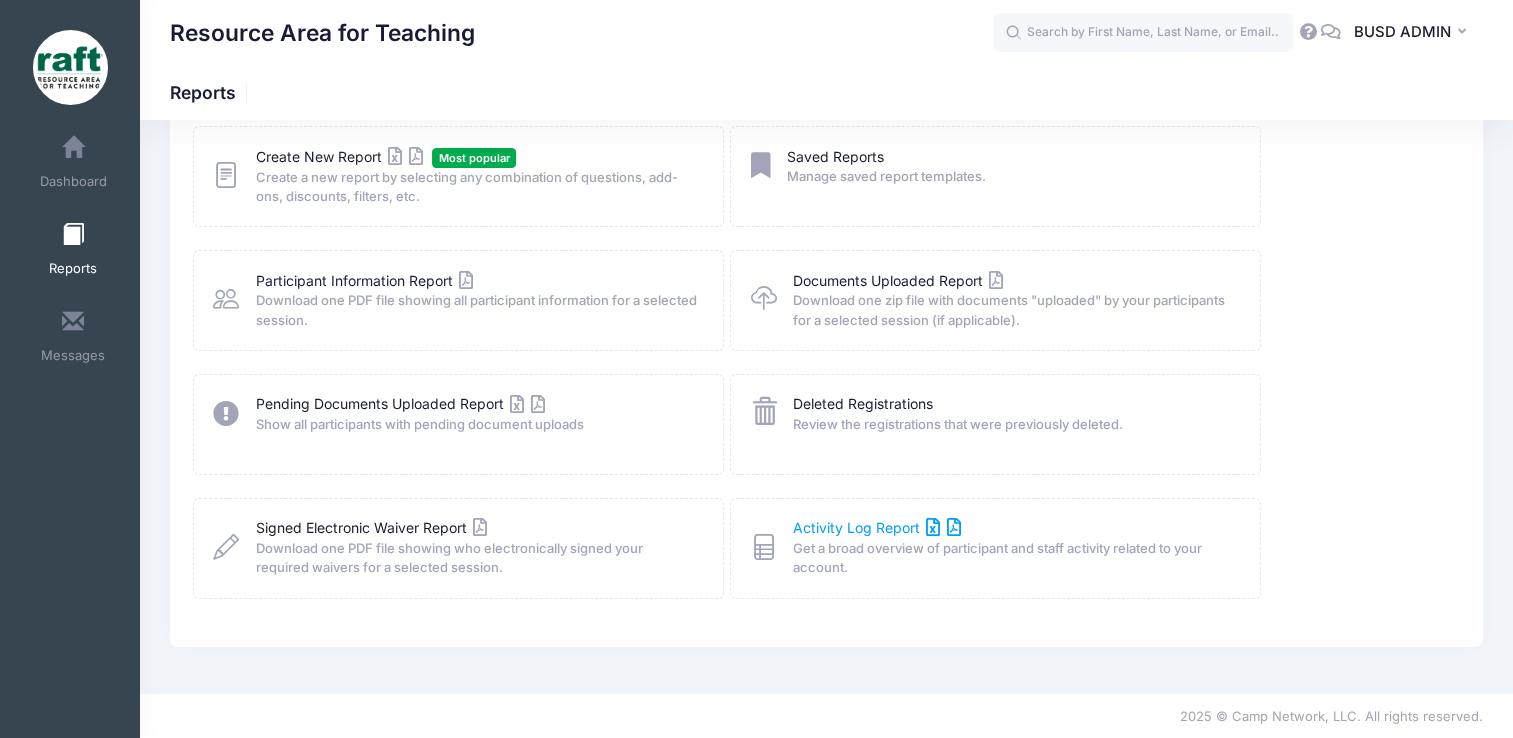 click on "Activity Log Report" at bounding box center (877, 527) 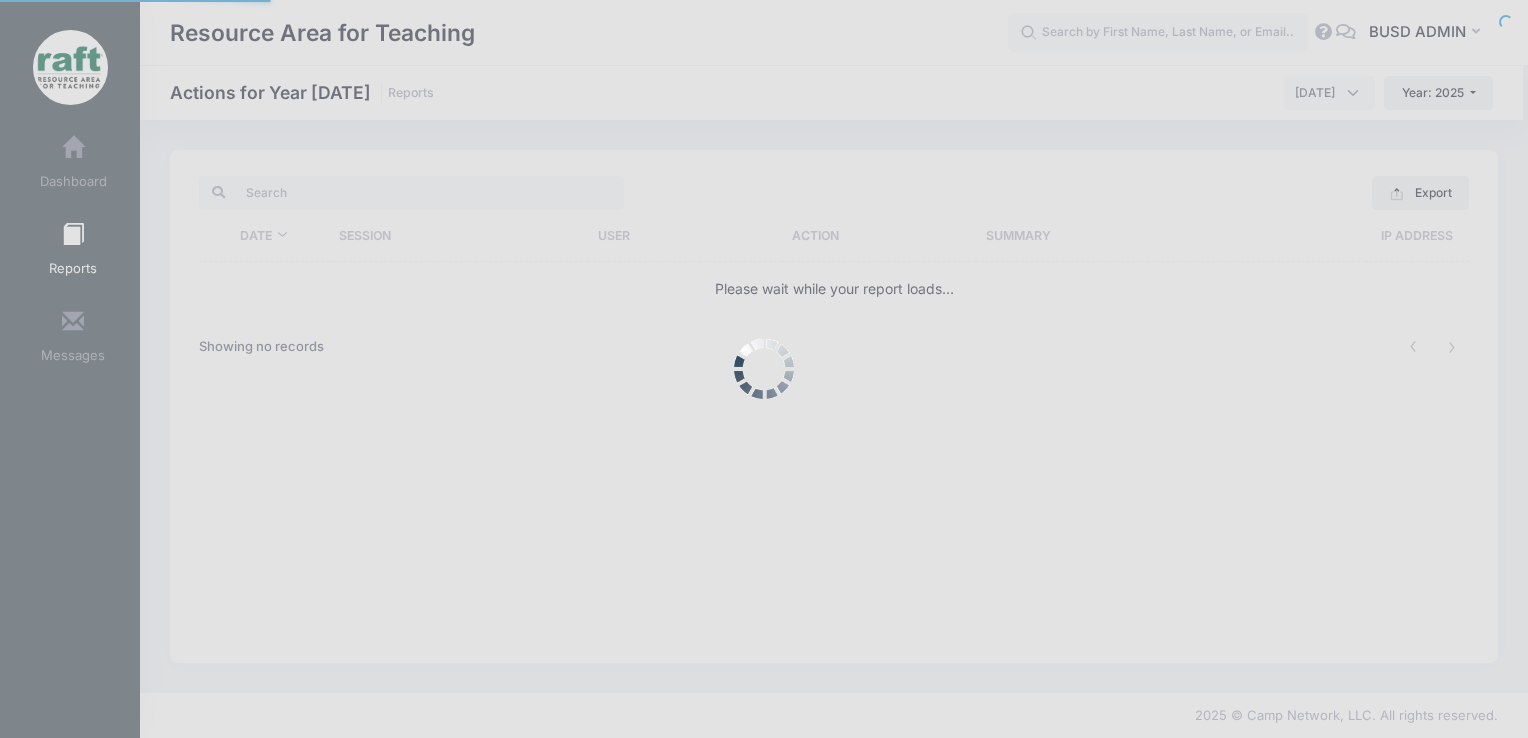 scroll, scrollTop: 0, scrollLeft: 0, axis: both 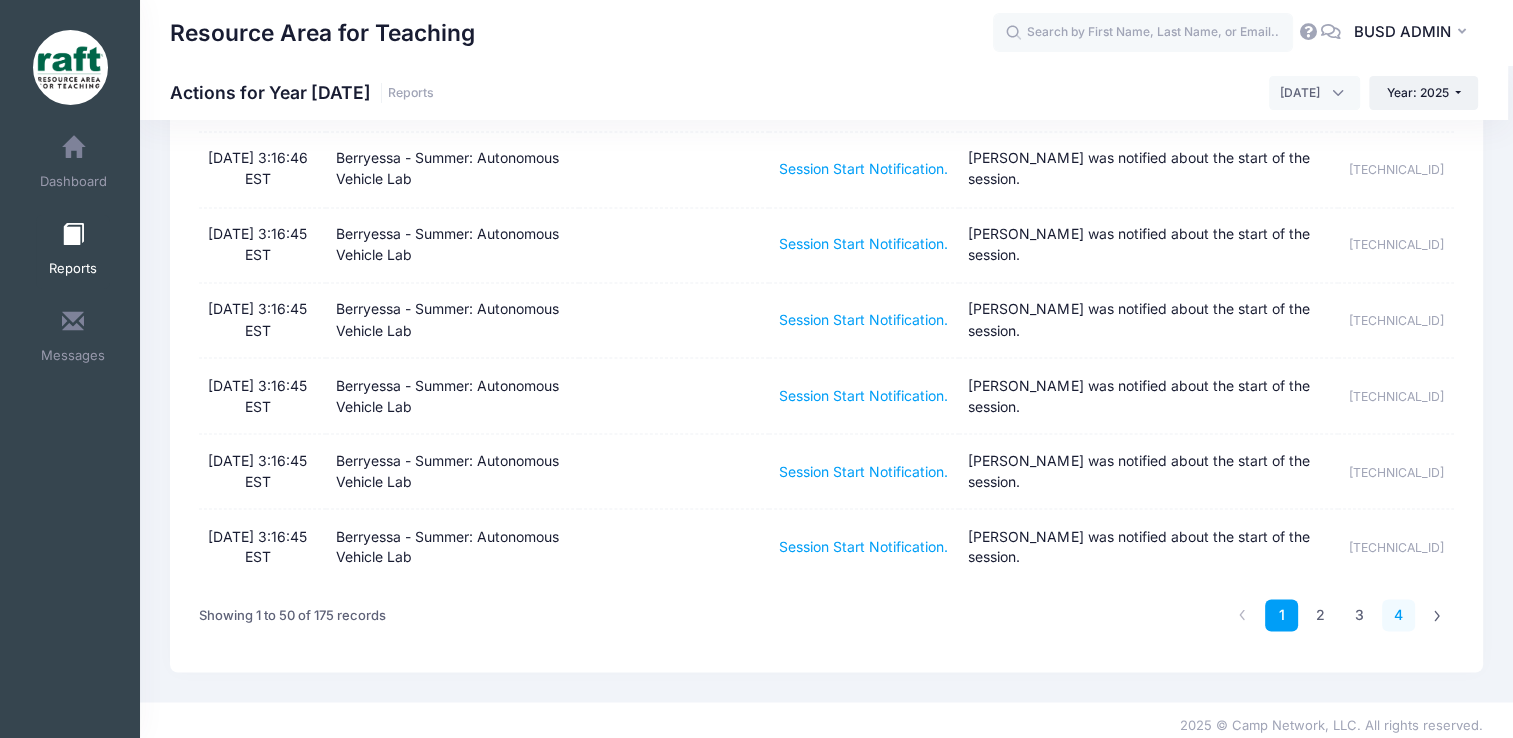 click on "4" at bounding box center [1398, 615] 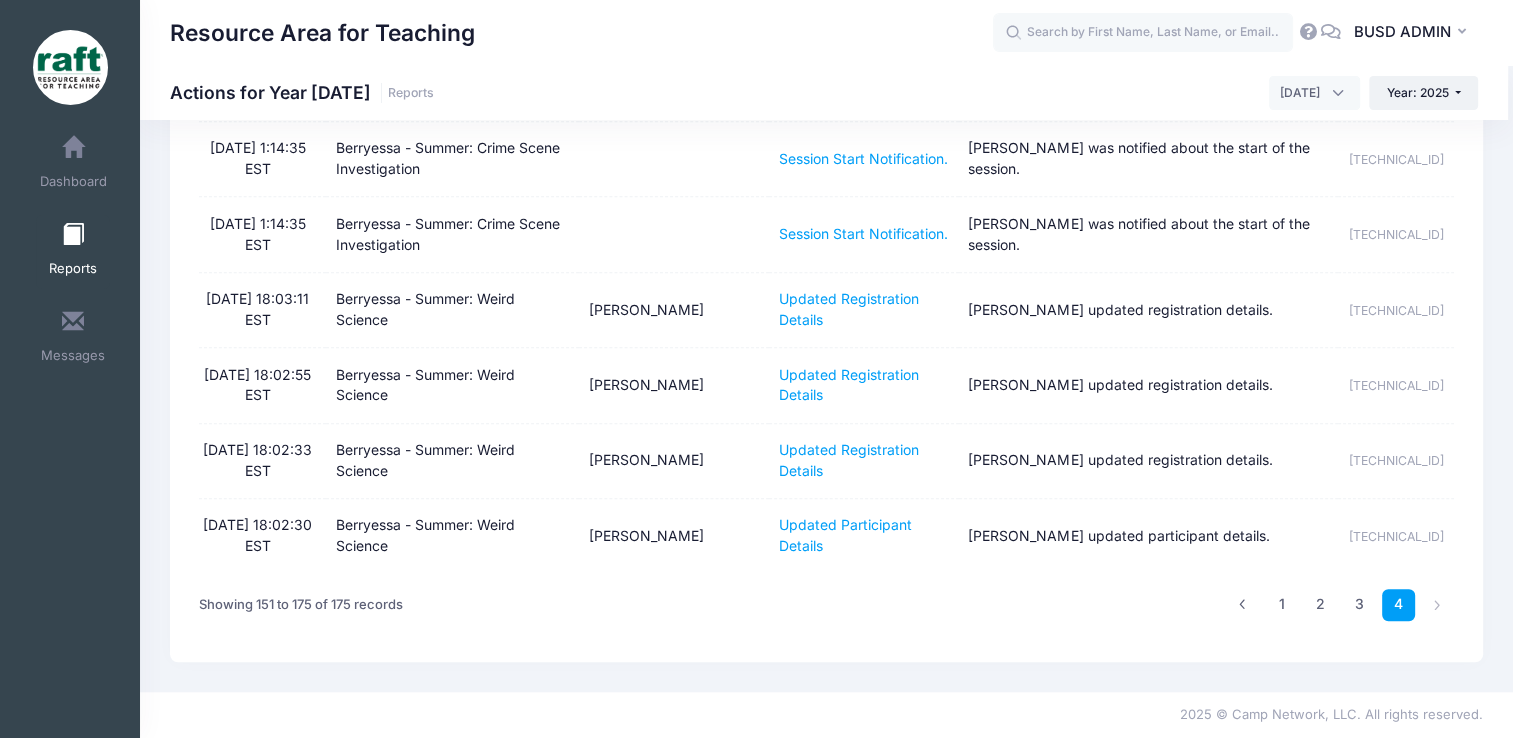 scroll, scrollTop: 1567, scrollLeft: 0, axis: vertical 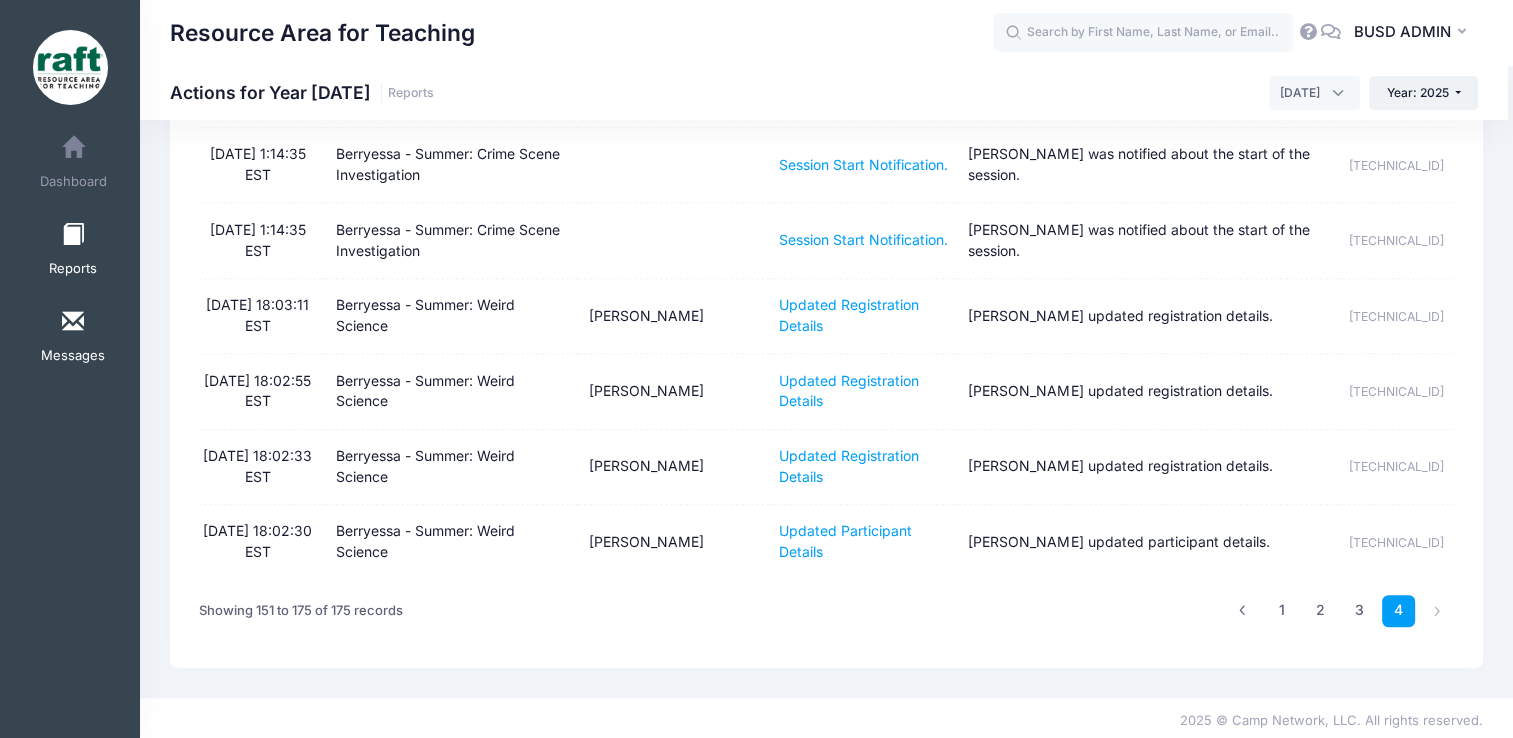 click on "Messages" at bounding box center (73, 356) 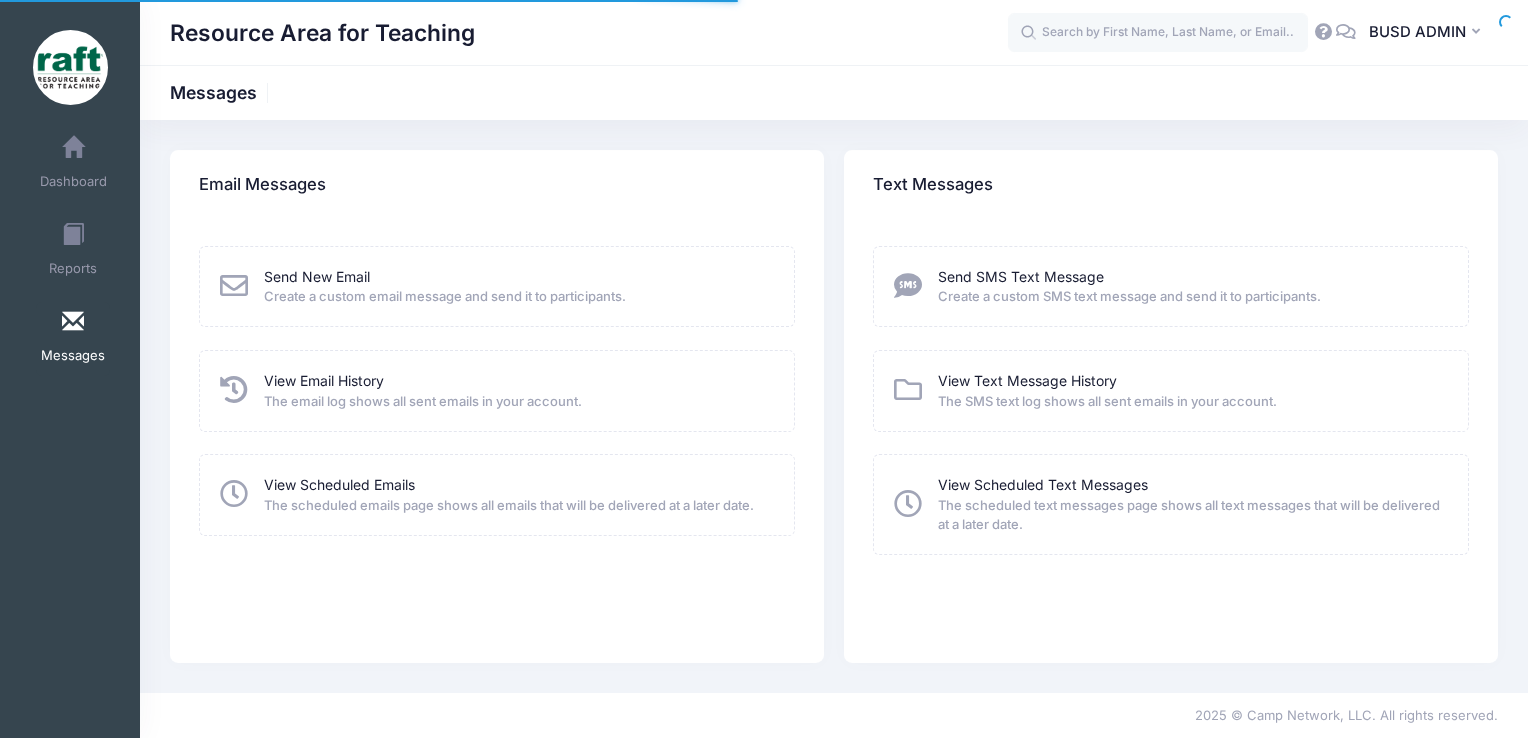scroll, scrollTop: 0, scrollLeft: 0, axis: both 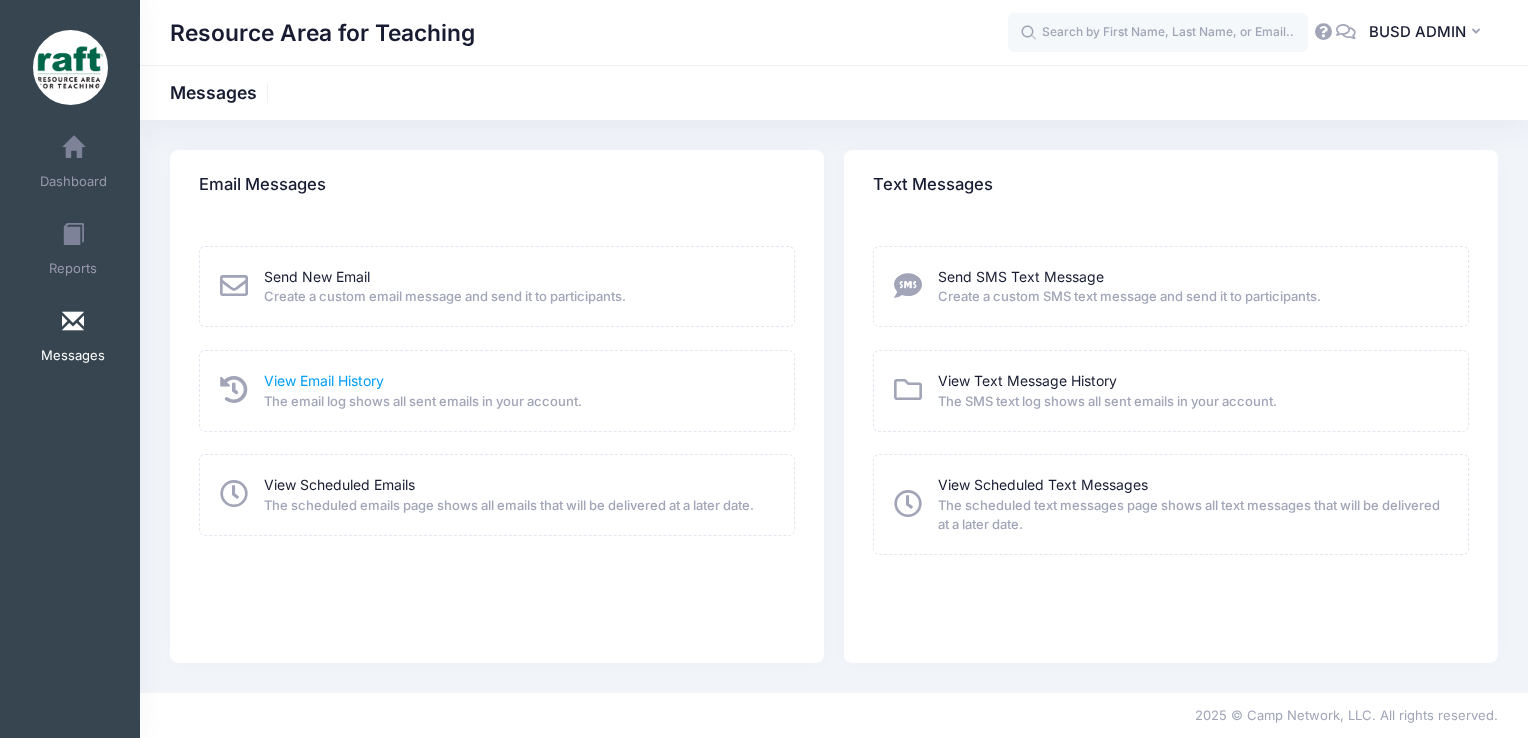 click on "View Email History" at bounding box center (324, 380) 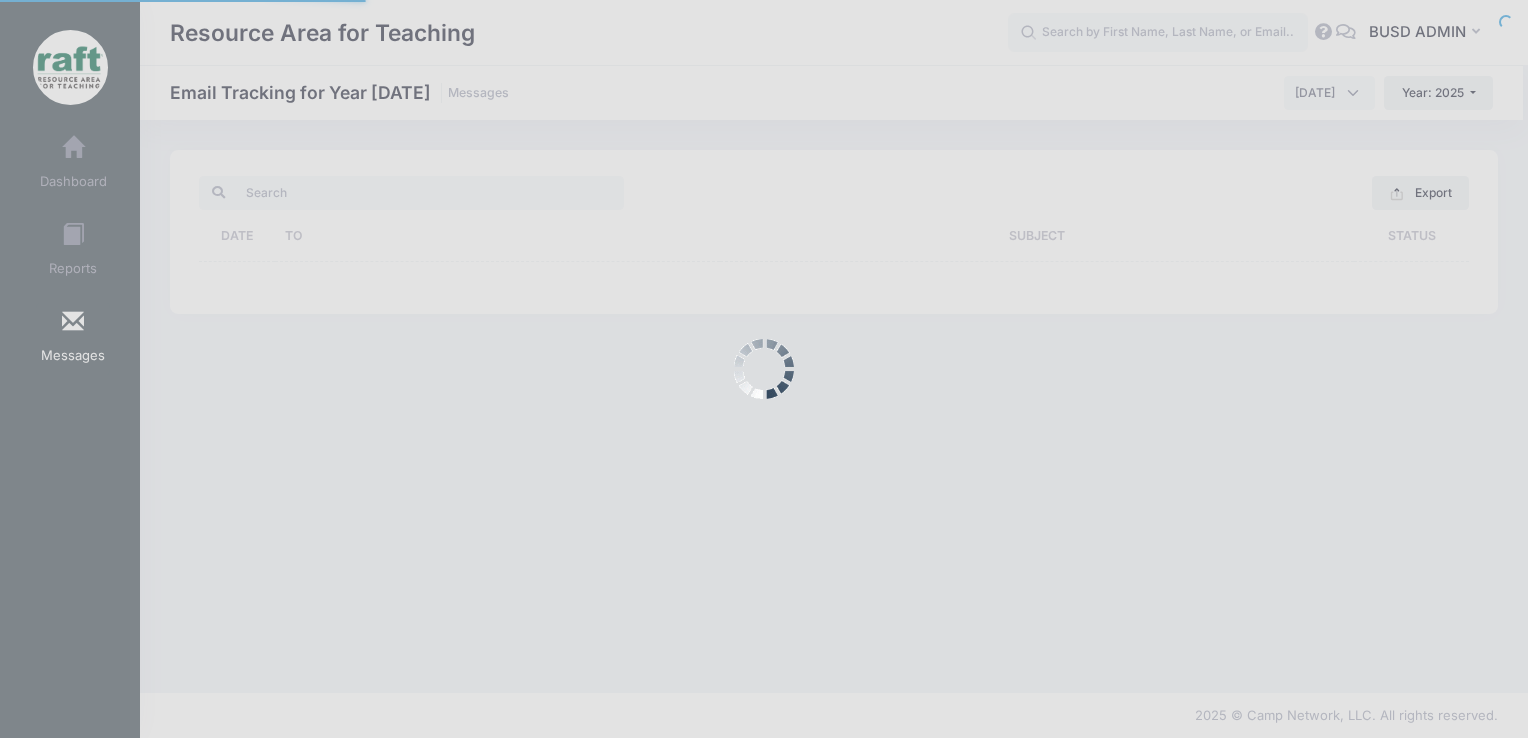 scroll, scrollTop: 0, scrollLeft: 0, axis: both 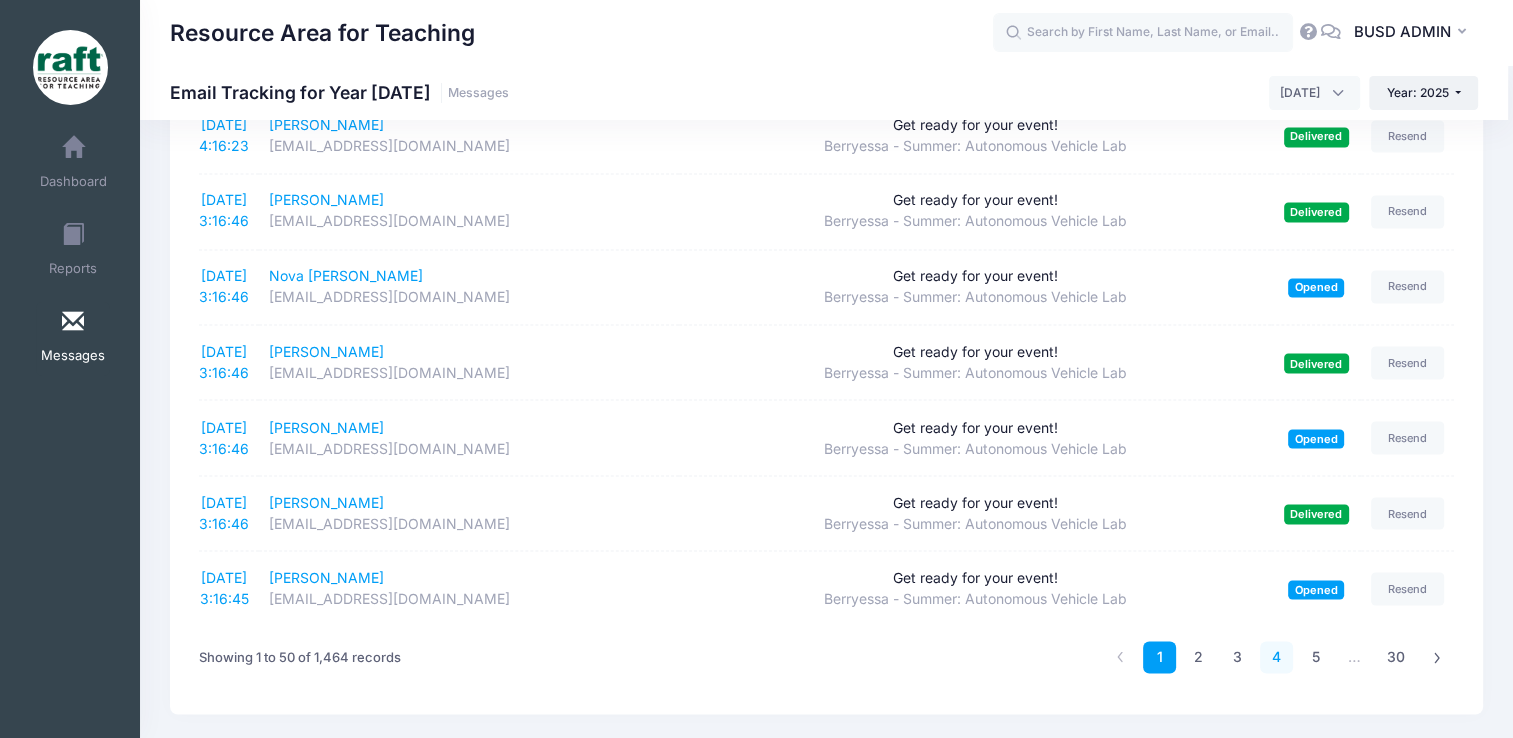 click on "4" at bounding box center (1276, 657) 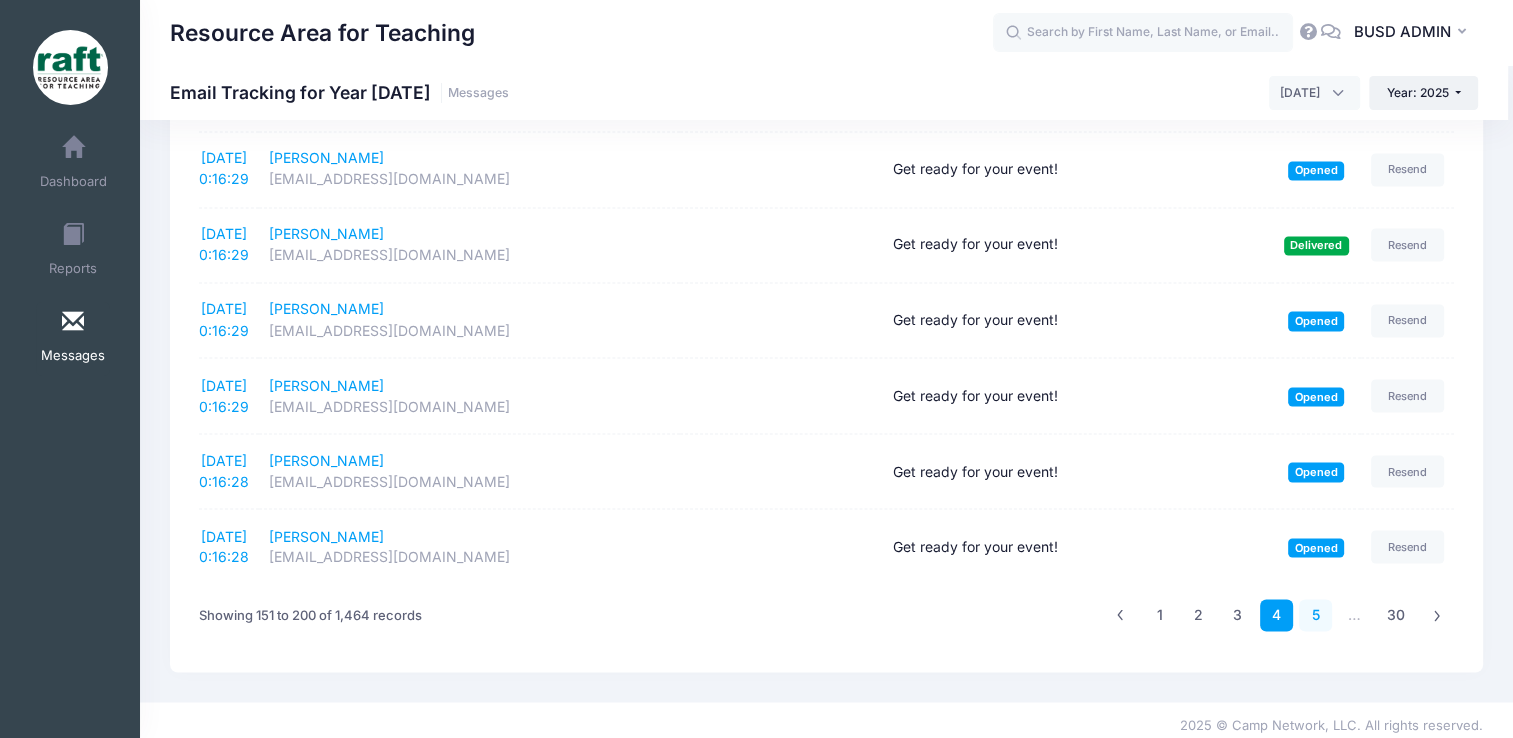 click on "5" at bounding box center (1315, 615) 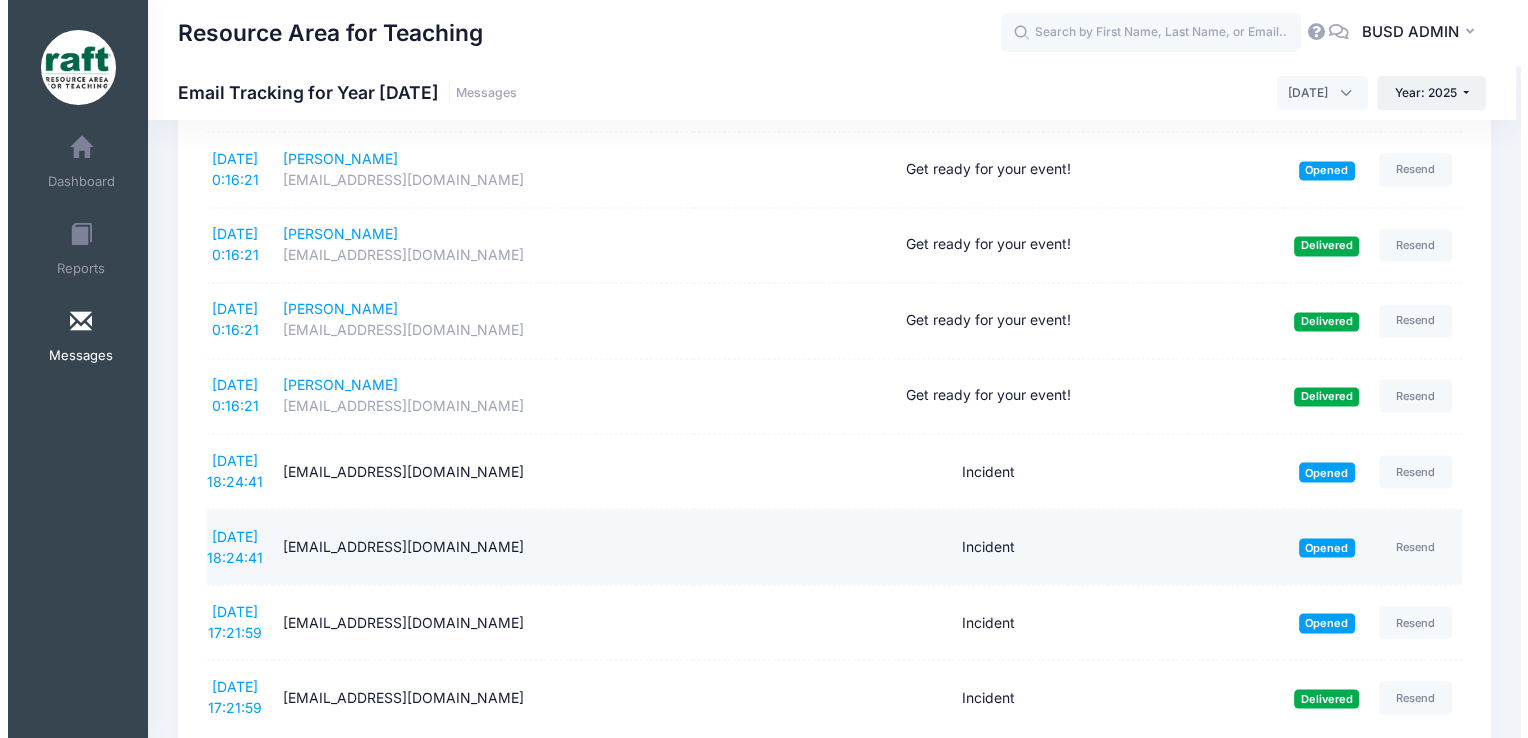 scroll, scrollTop: 3316, scrollLeft: 0, axis: vertical 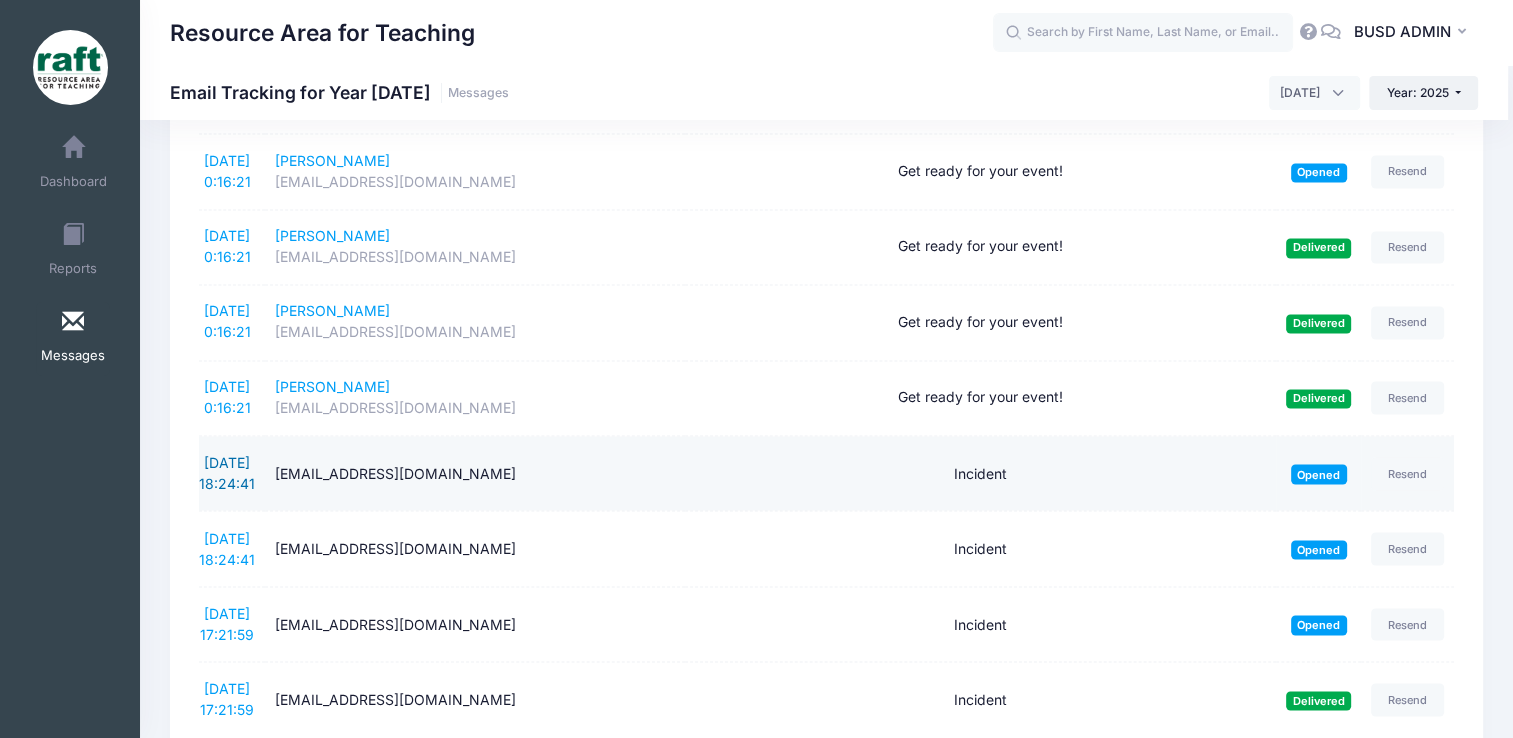 click on "[DATE] 18:24:41" at bounding box center (227, 472) 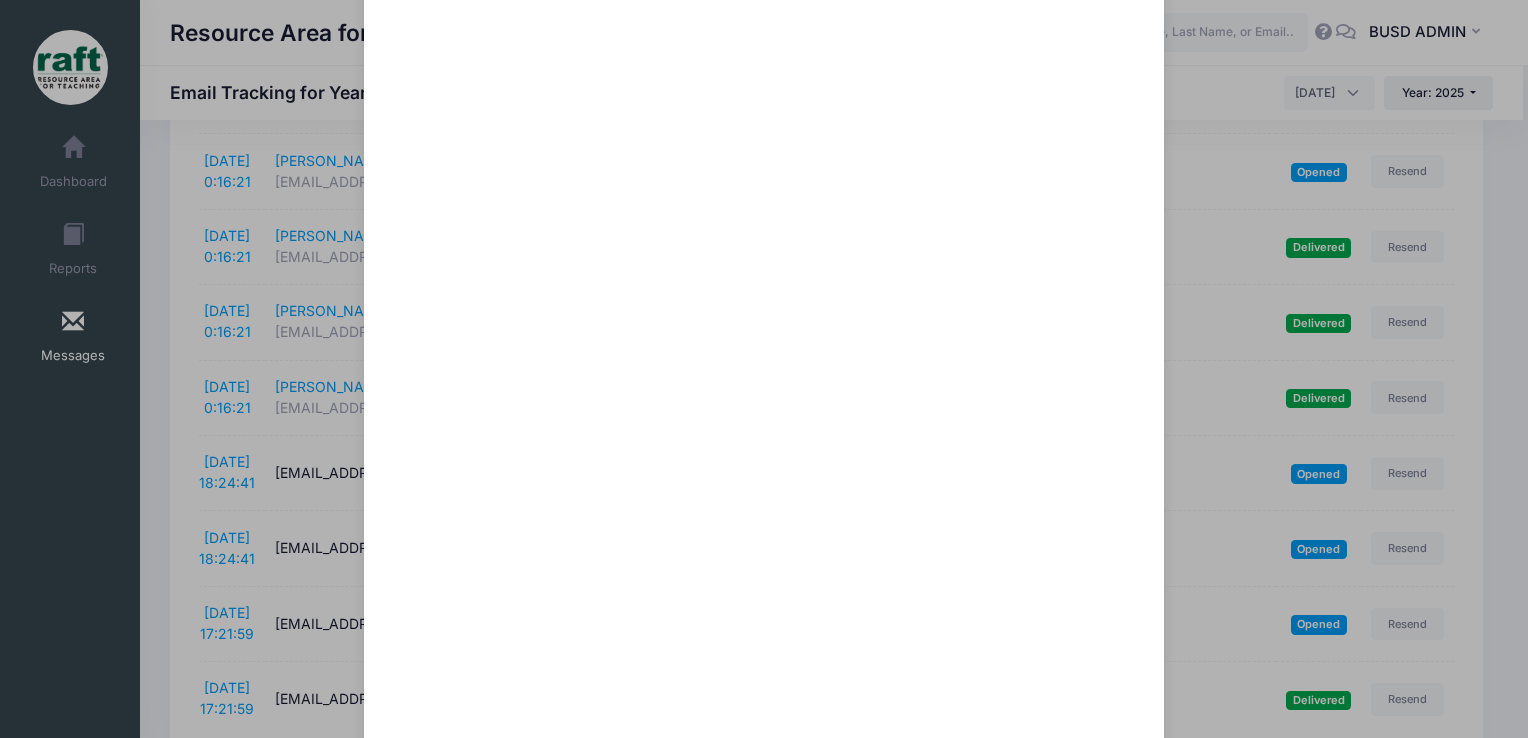 scroll, scrollTop: 251, scrollLeft: 0, axis: vertical 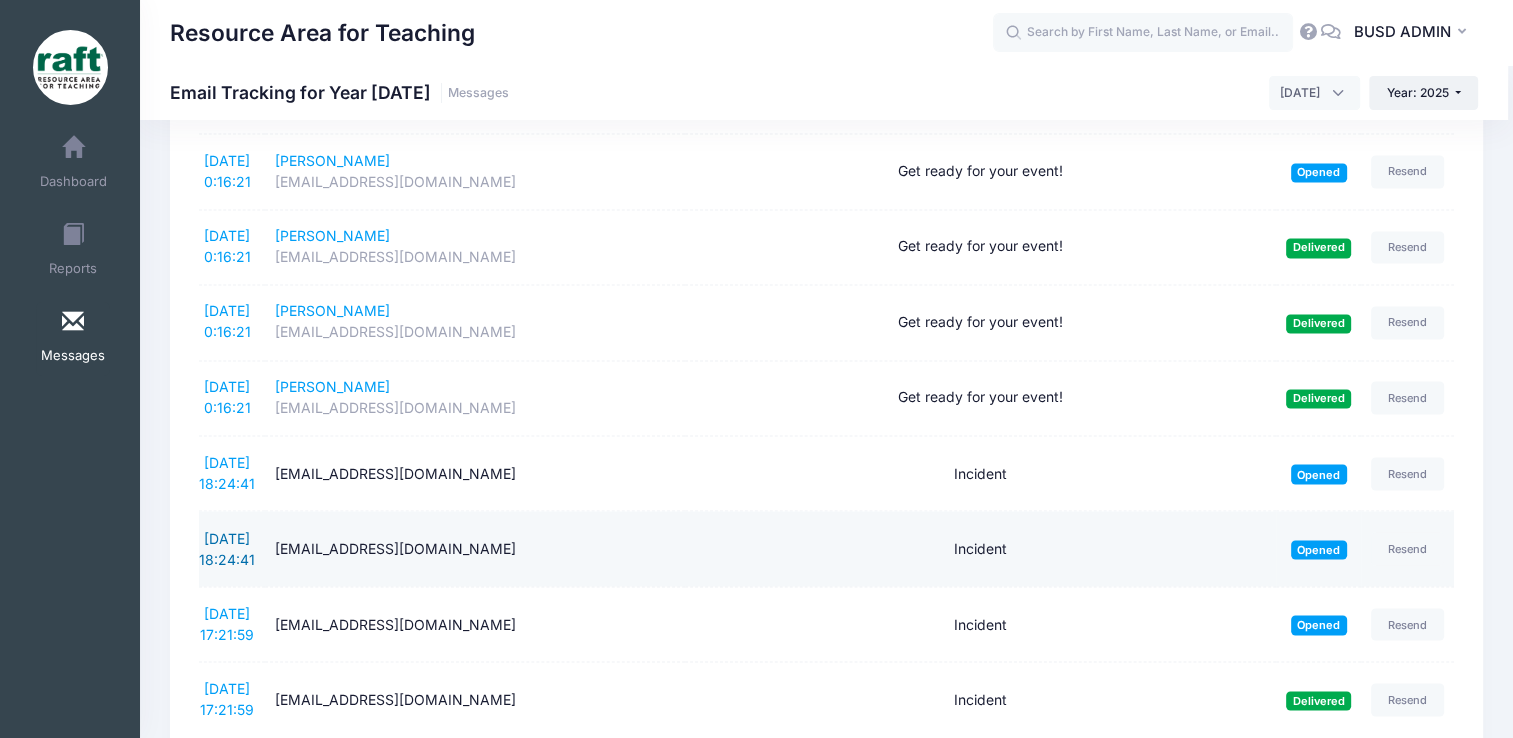 click on "7/11/2025 18:24:41" at bounding box center [227, 548] 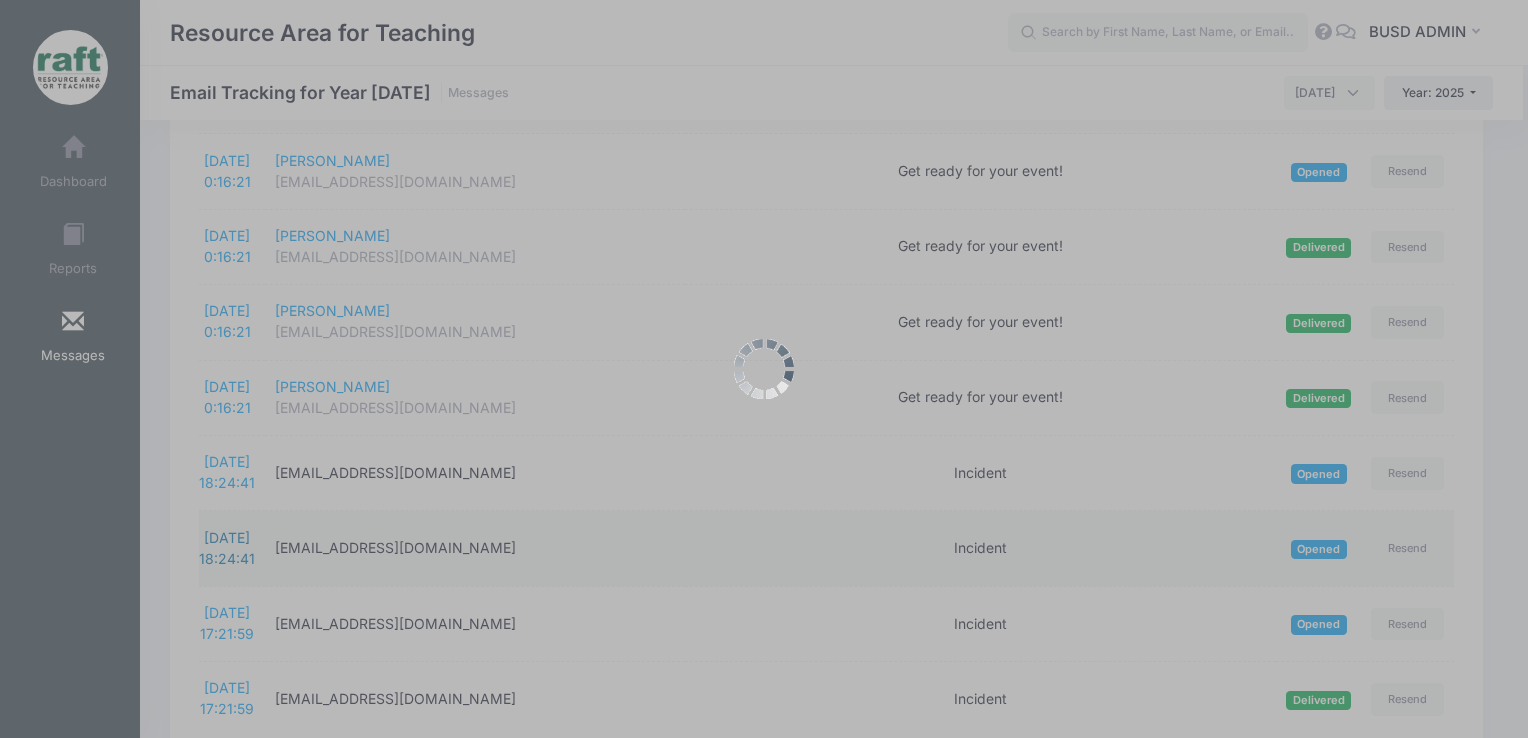 scroll, scrollTop: 0, scrollLeft: 0, axis: both 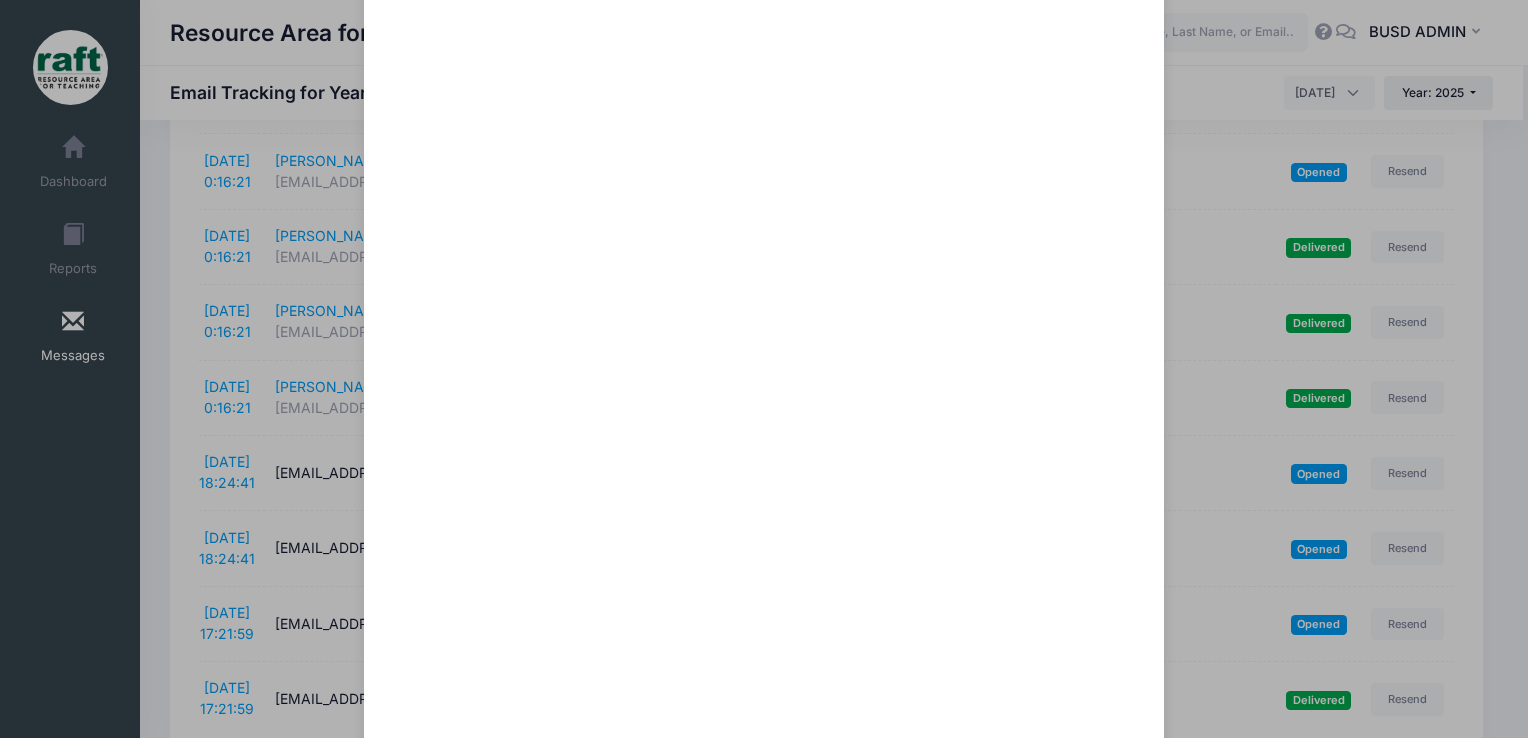 click on "Incident
Sent:  7/11/2025 18:24:41
Opened  on  7/11/2025 18:30:20
To:  huyenvtt2012@yahoo.com
Cc: orchardadmin@raft.net
Close" at bounding box center [764, 369] 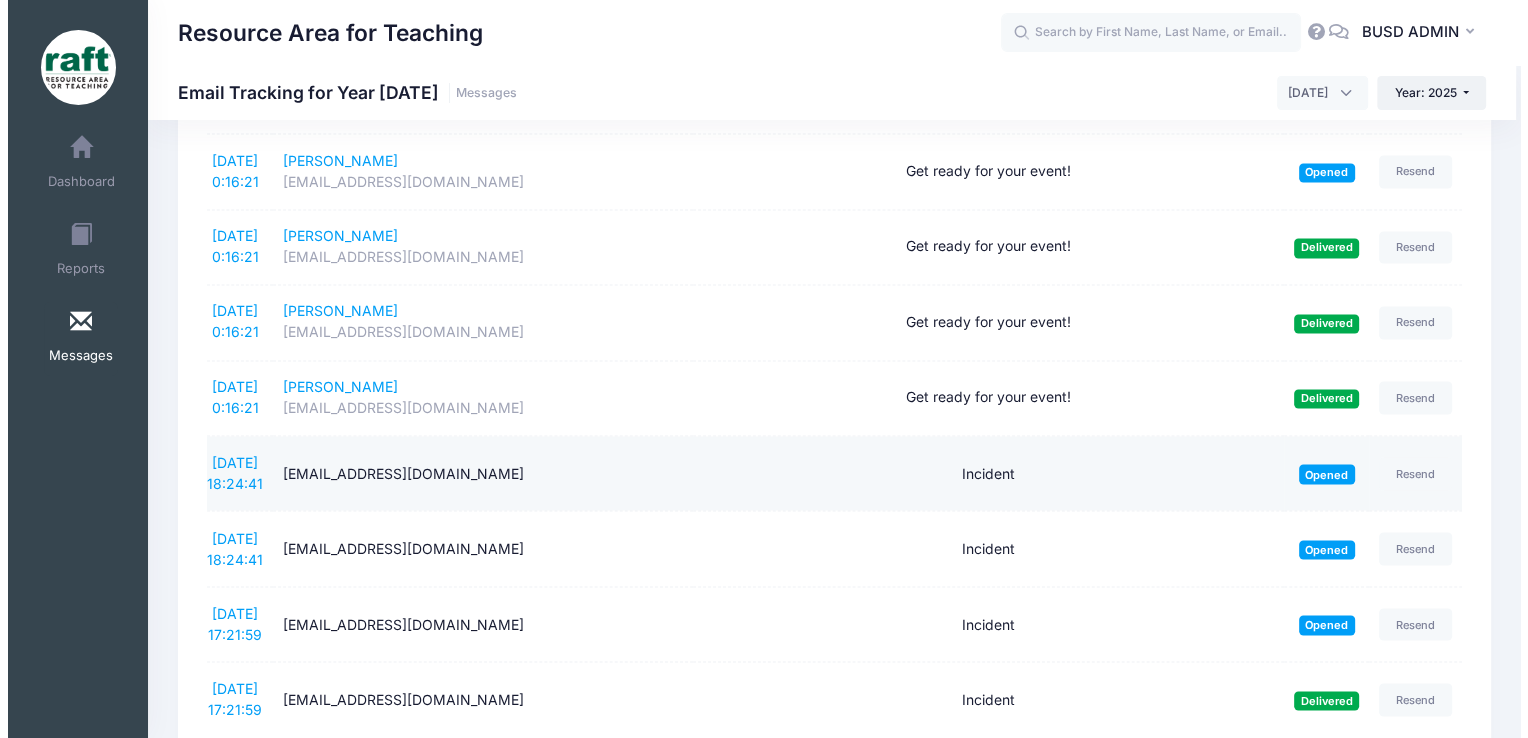 scroll, scrollTop: 3448, scrollLeft: 0, axis: vertical 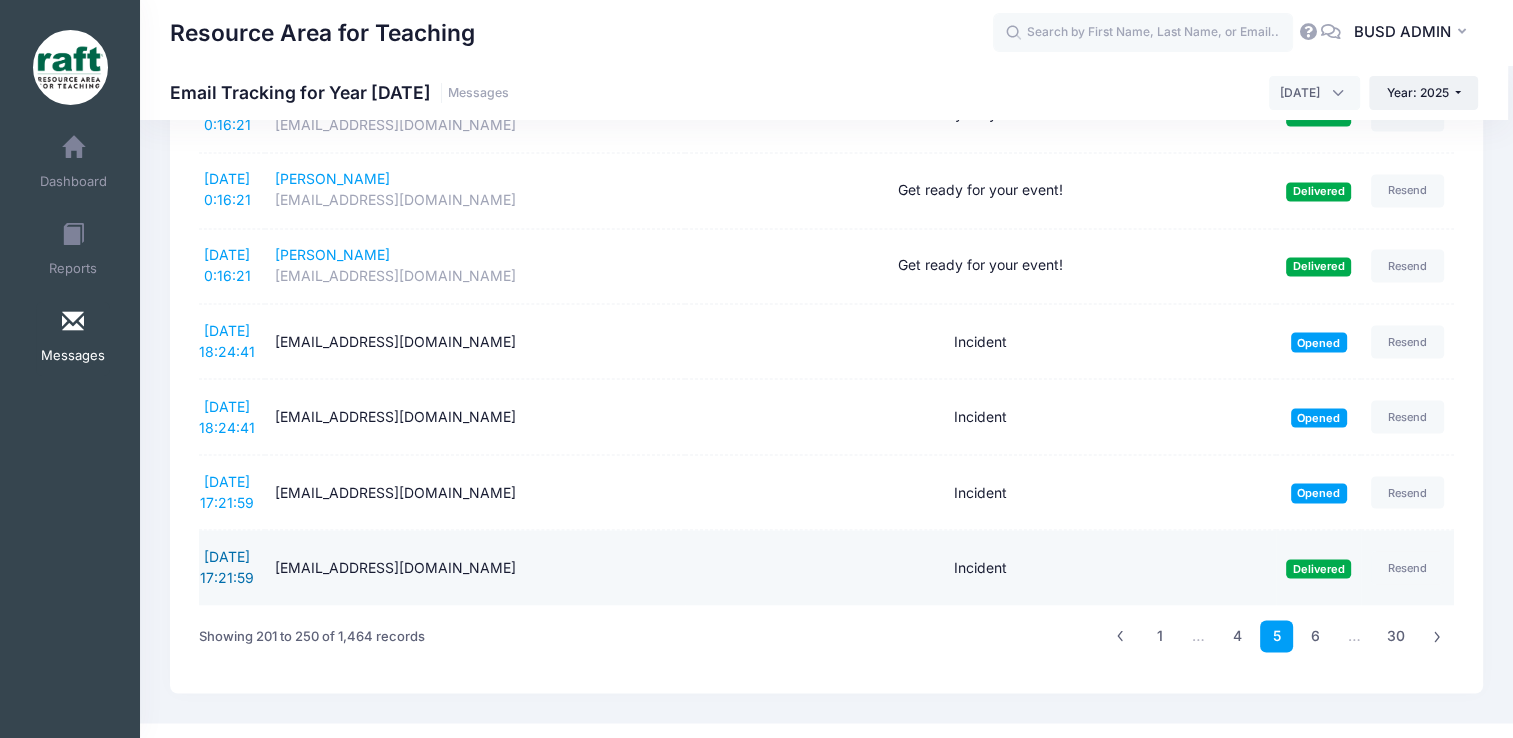 click on "7/11/2025 17:21:59" at bounding box center (227, 566) 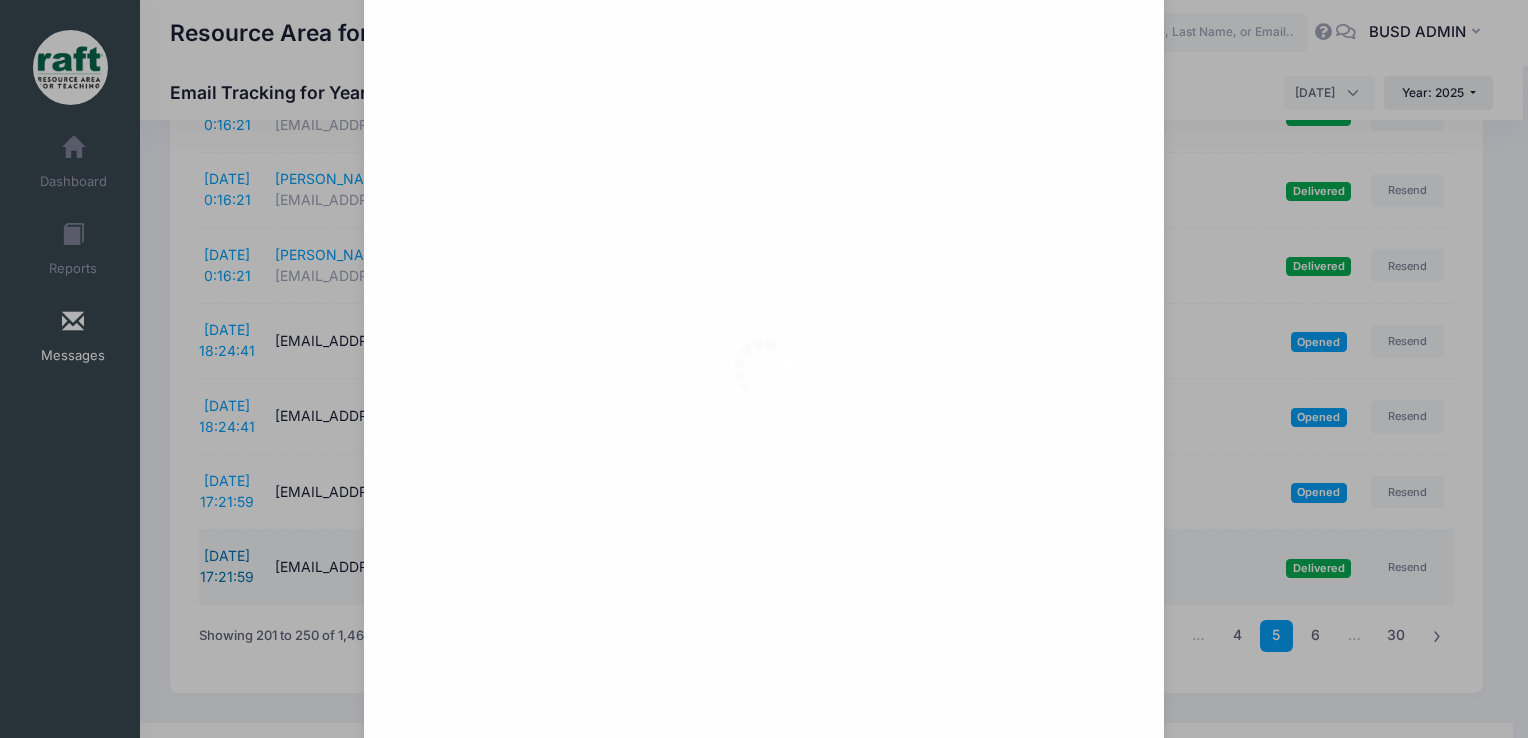 scroll, scrollTop: 0, scrollLeft: 0, axis: both 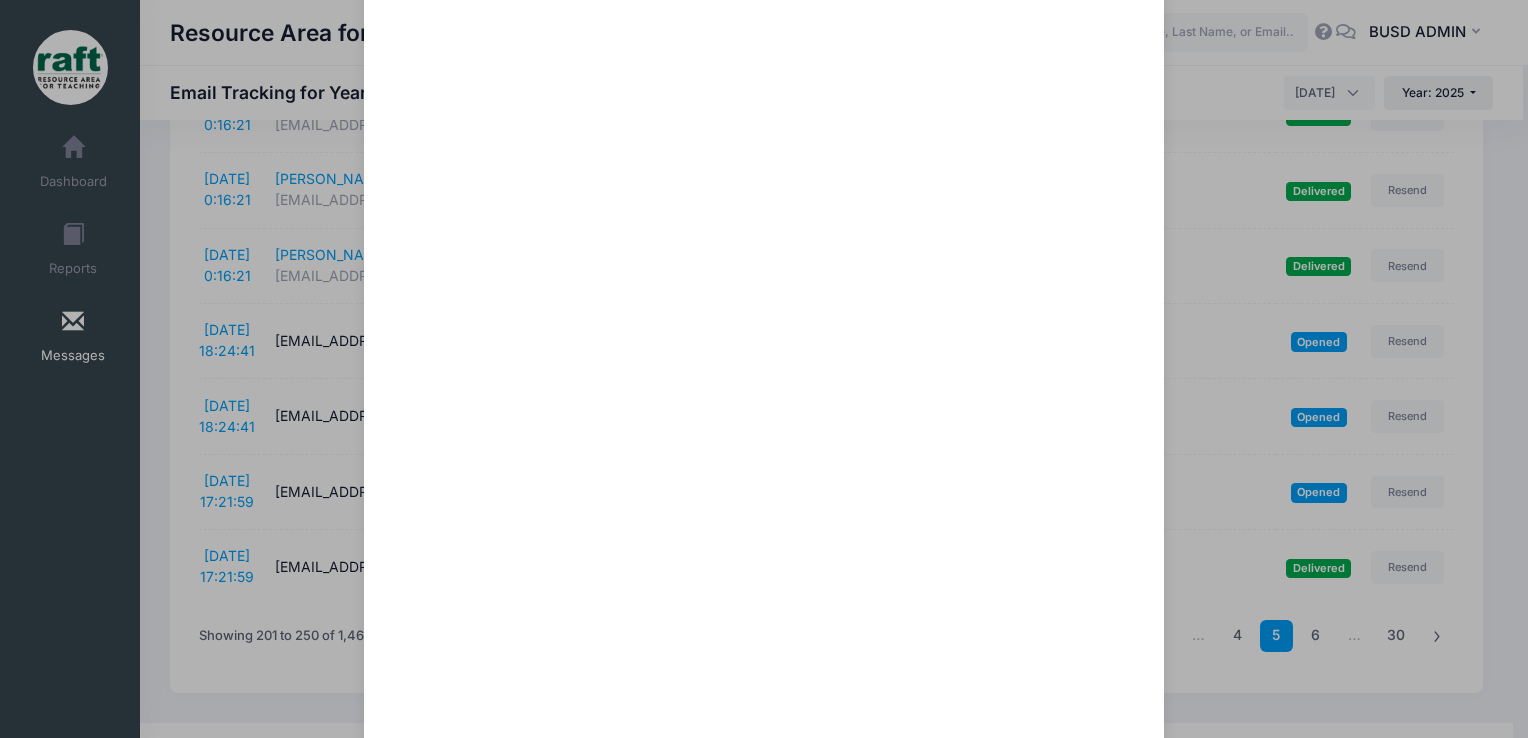 click on "Incident
Sent:  7/11/2025 17:21:59
Delivered  on  7/11/2025 17:22:10
To:  huyenvtt2012@yahoo.com
Cc: orchardadmin@raft.net
Close" at bounding box center (764, 369) 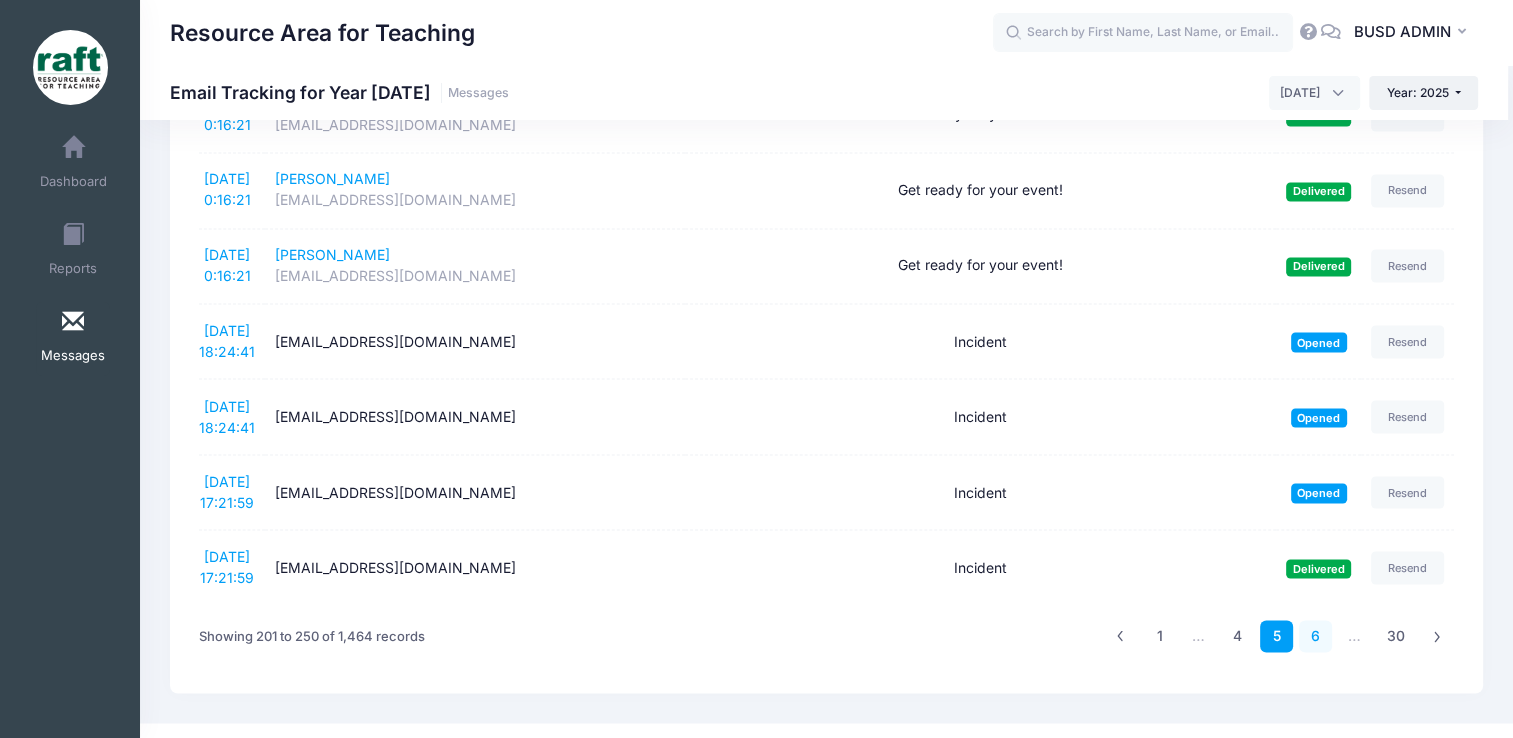 click on "6" at bounding box center (1315, 636) 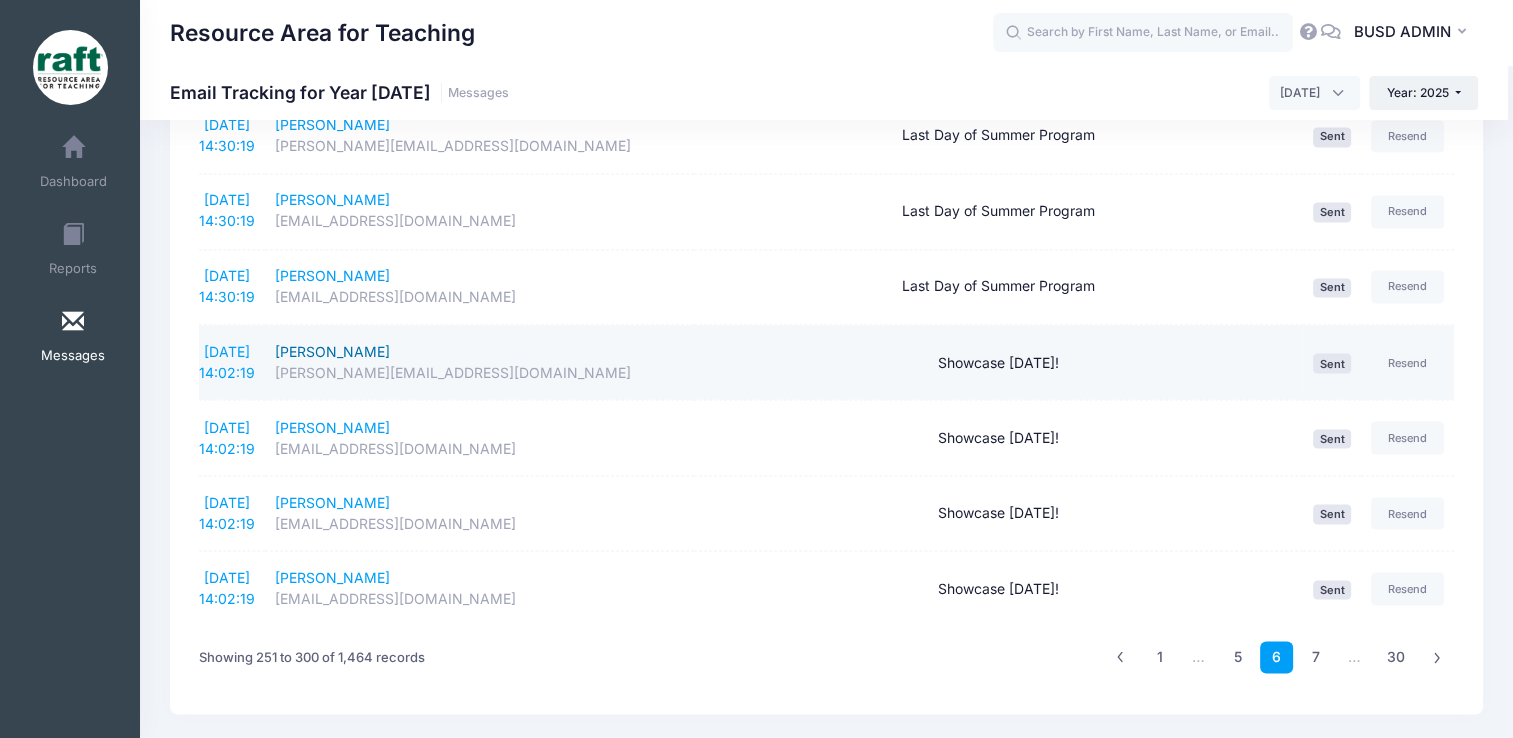 click on "Alexa Garcia" at bounding box center [480, 351] 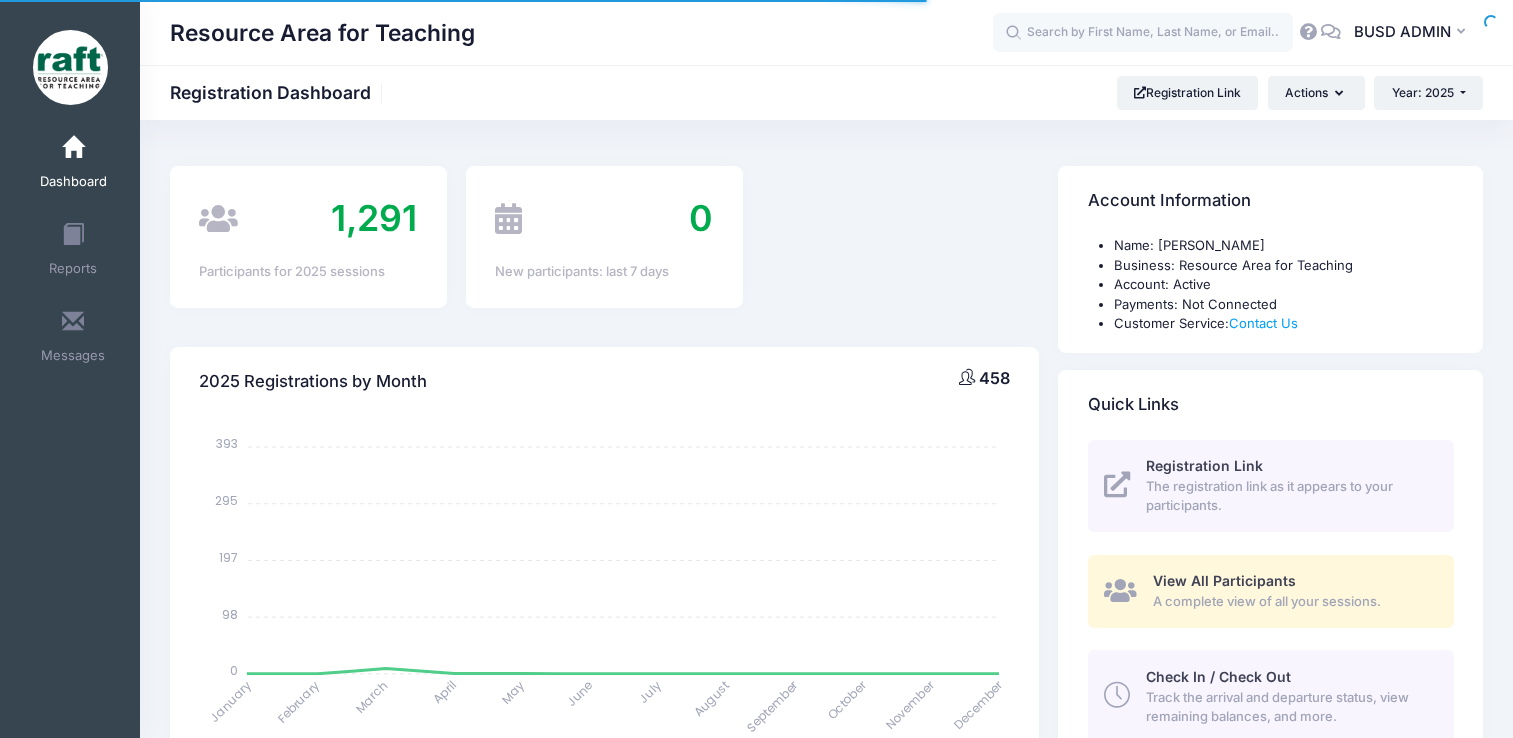 select 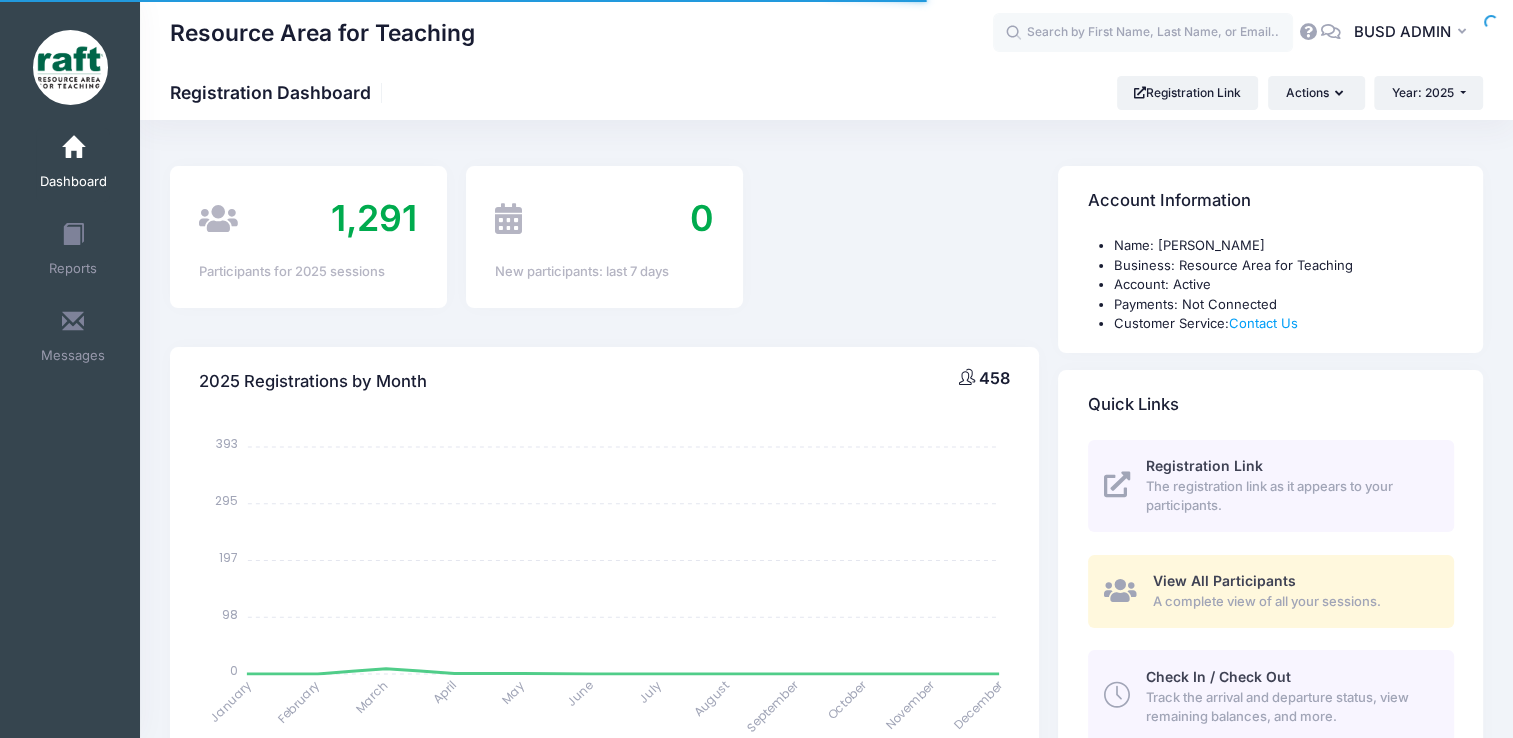 scroll, scrollTop: 0, scrollLeft: 0, axis: both 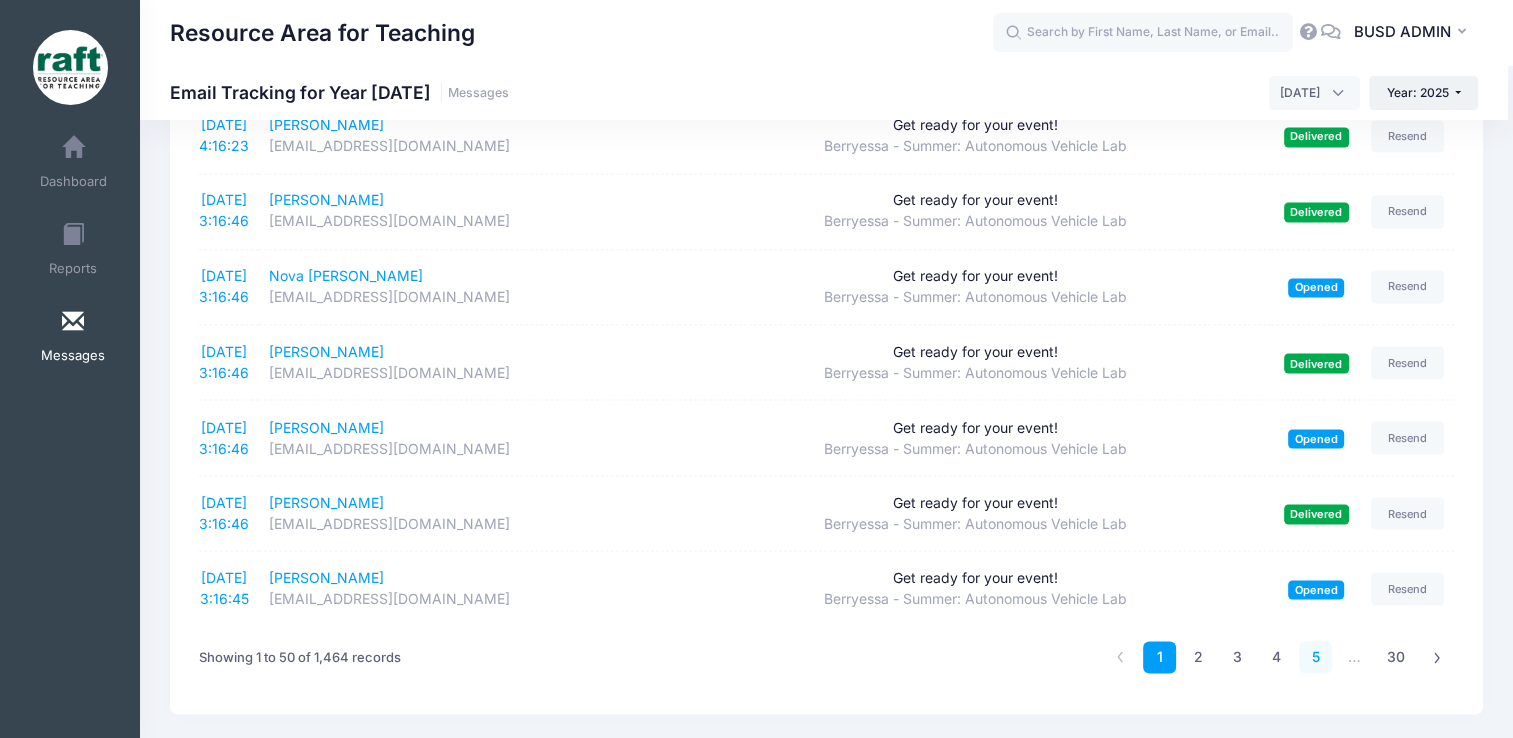 click on "5" at bounding box center [1315, 657] 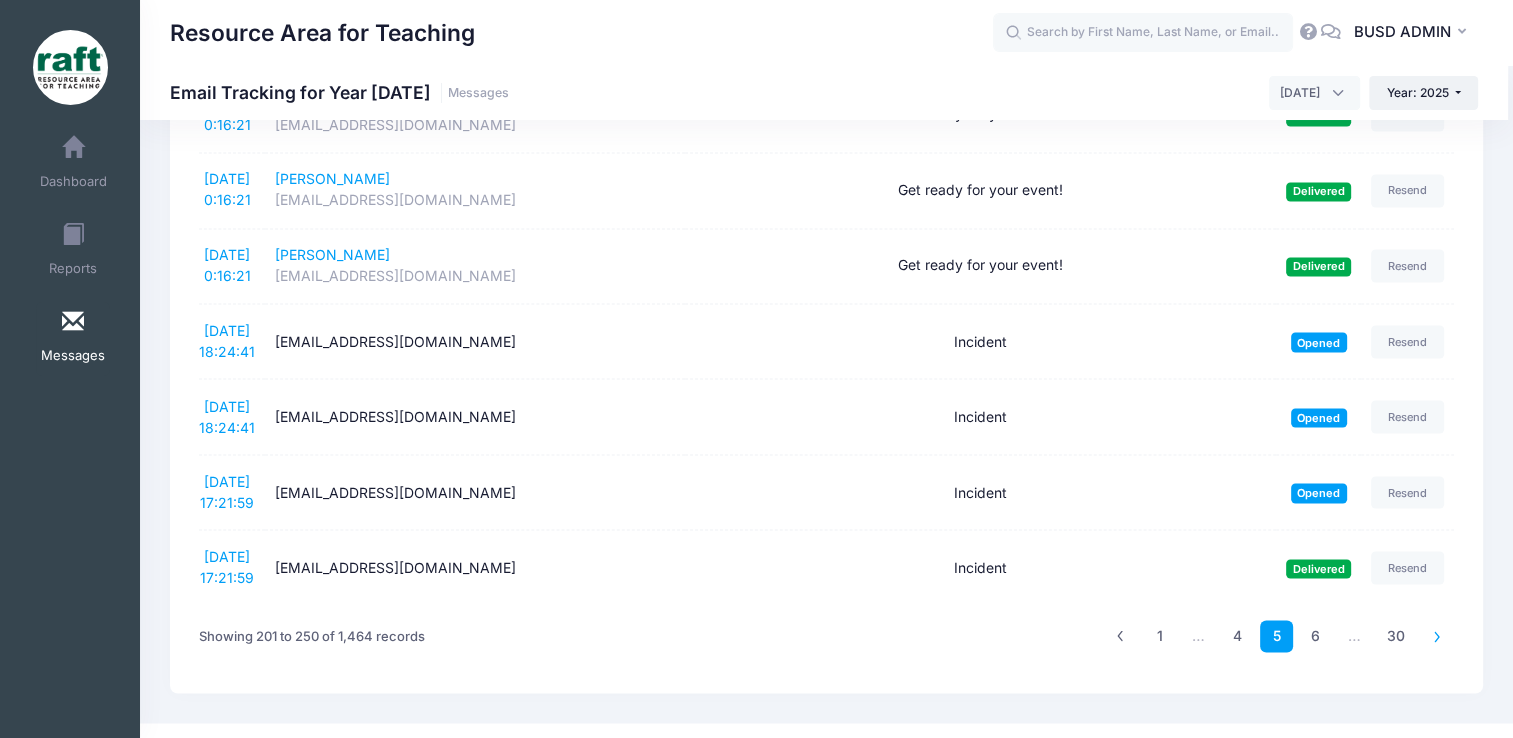 click at bounding box center (1437, 636) 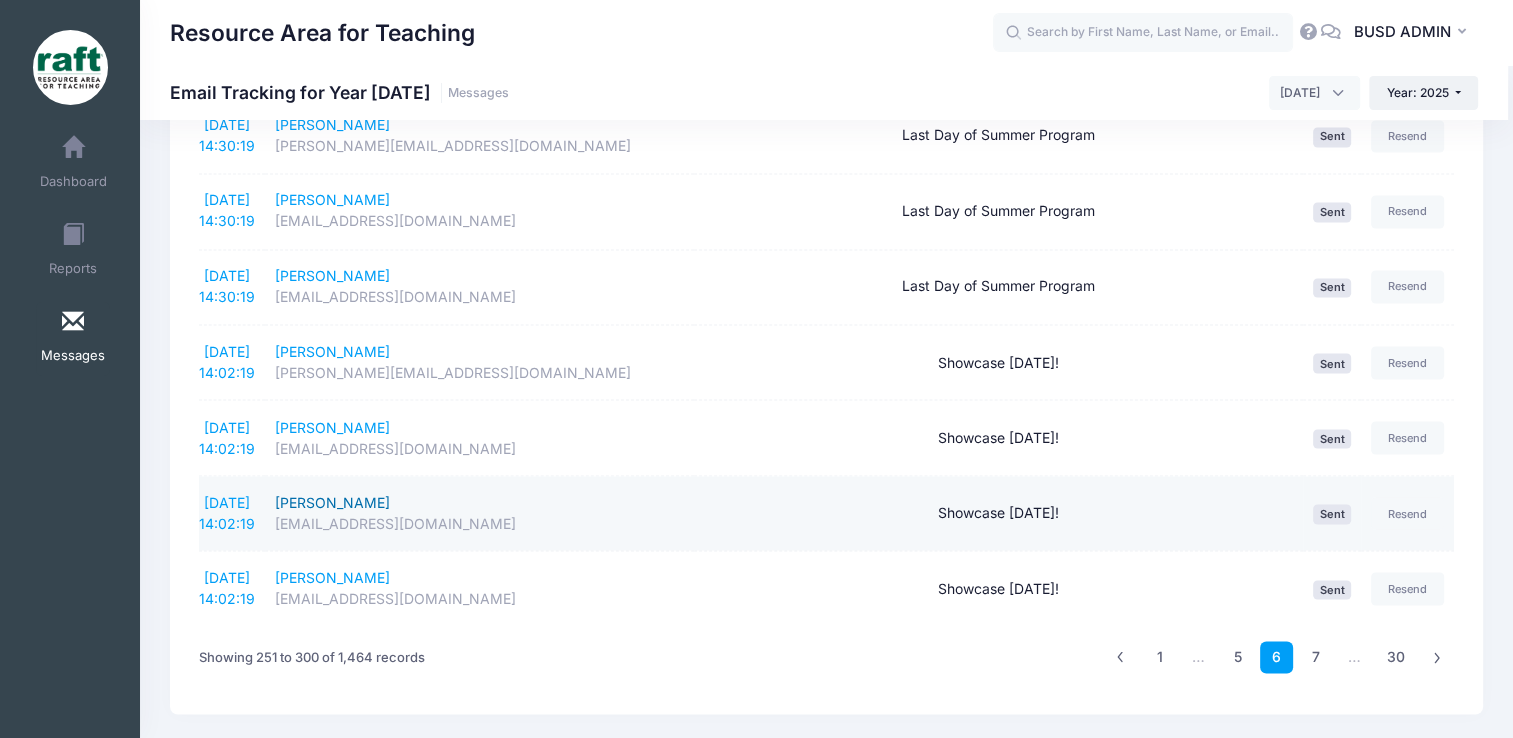 click on "Archie Chan" at bounding box center (480, 502) 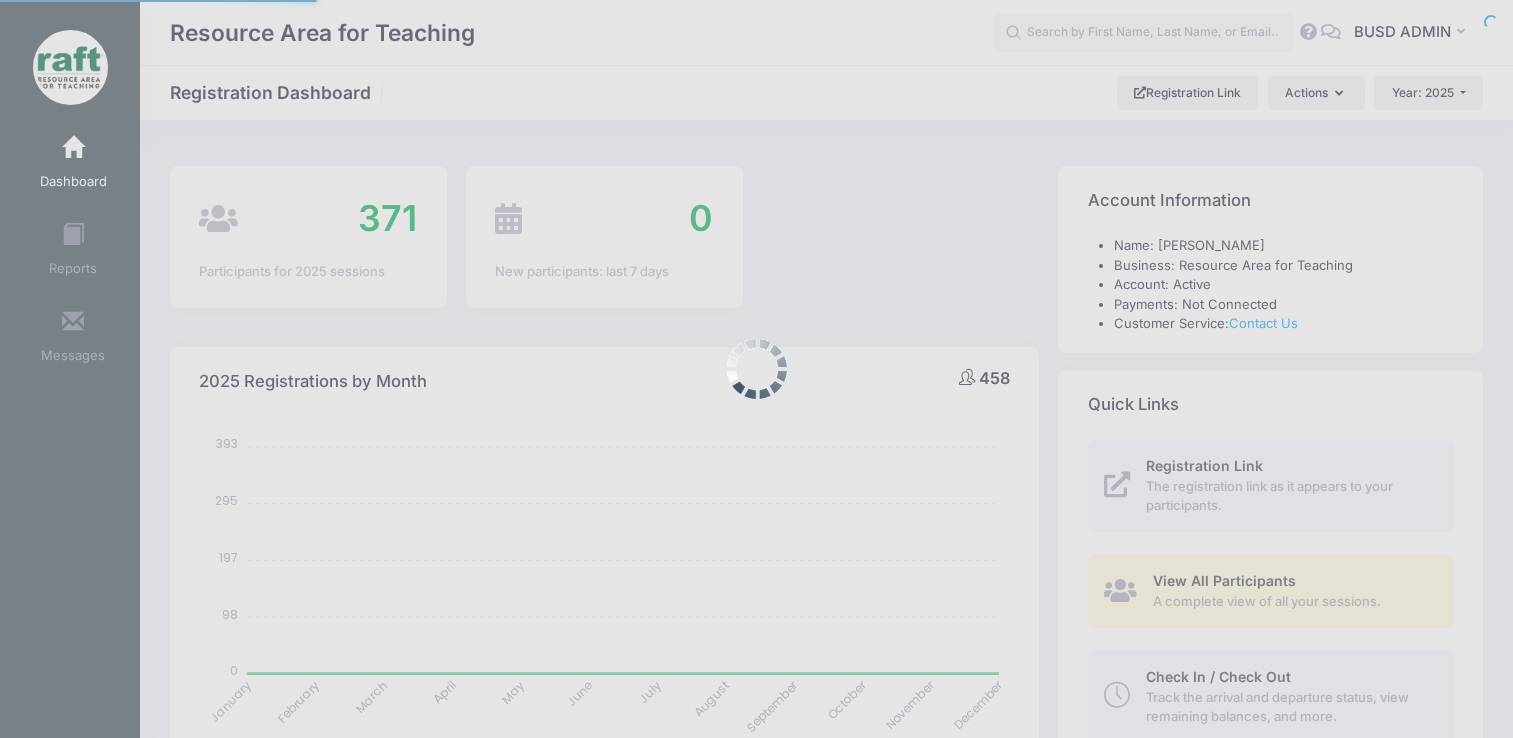 select 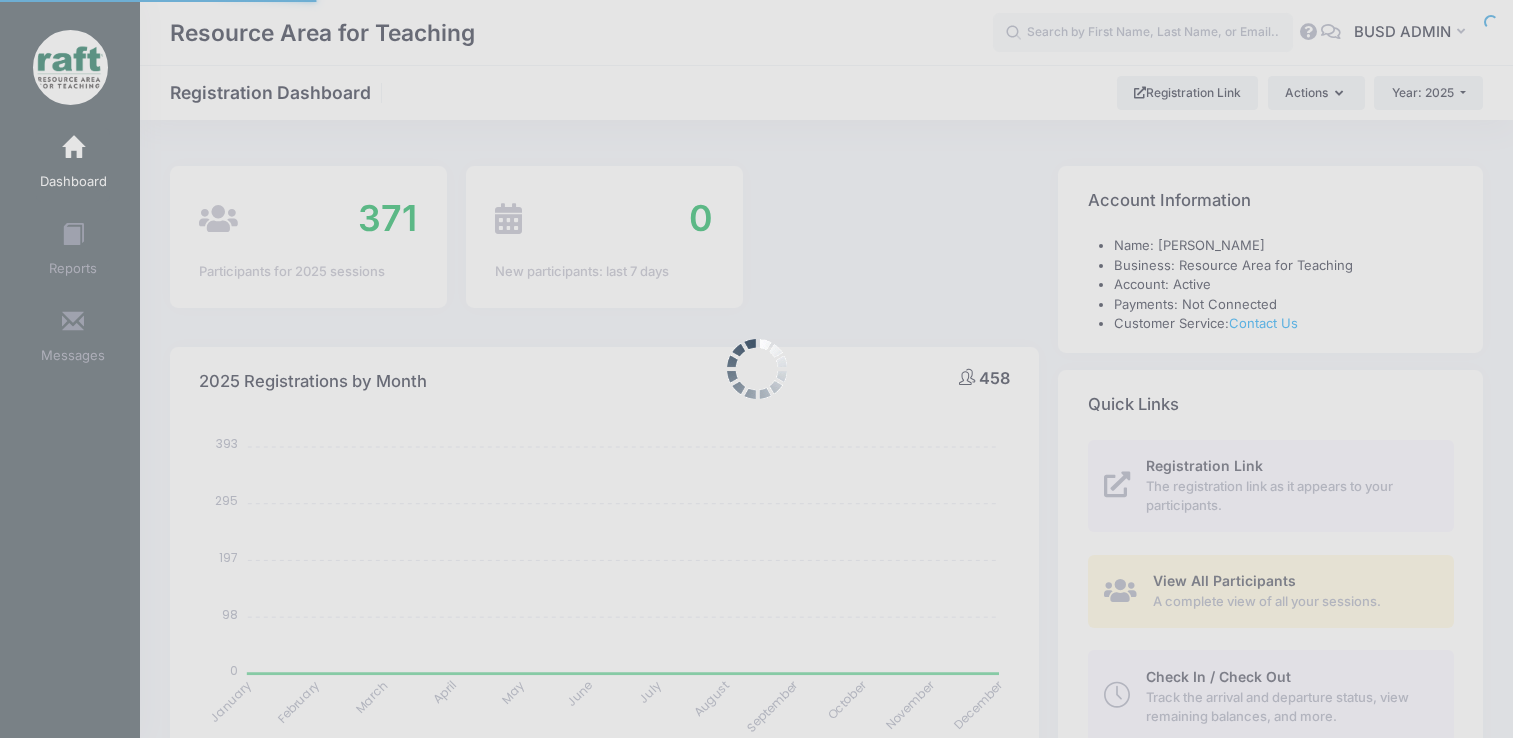 scroll, scrollTop: 0, scrollLeft: 0, axis: both 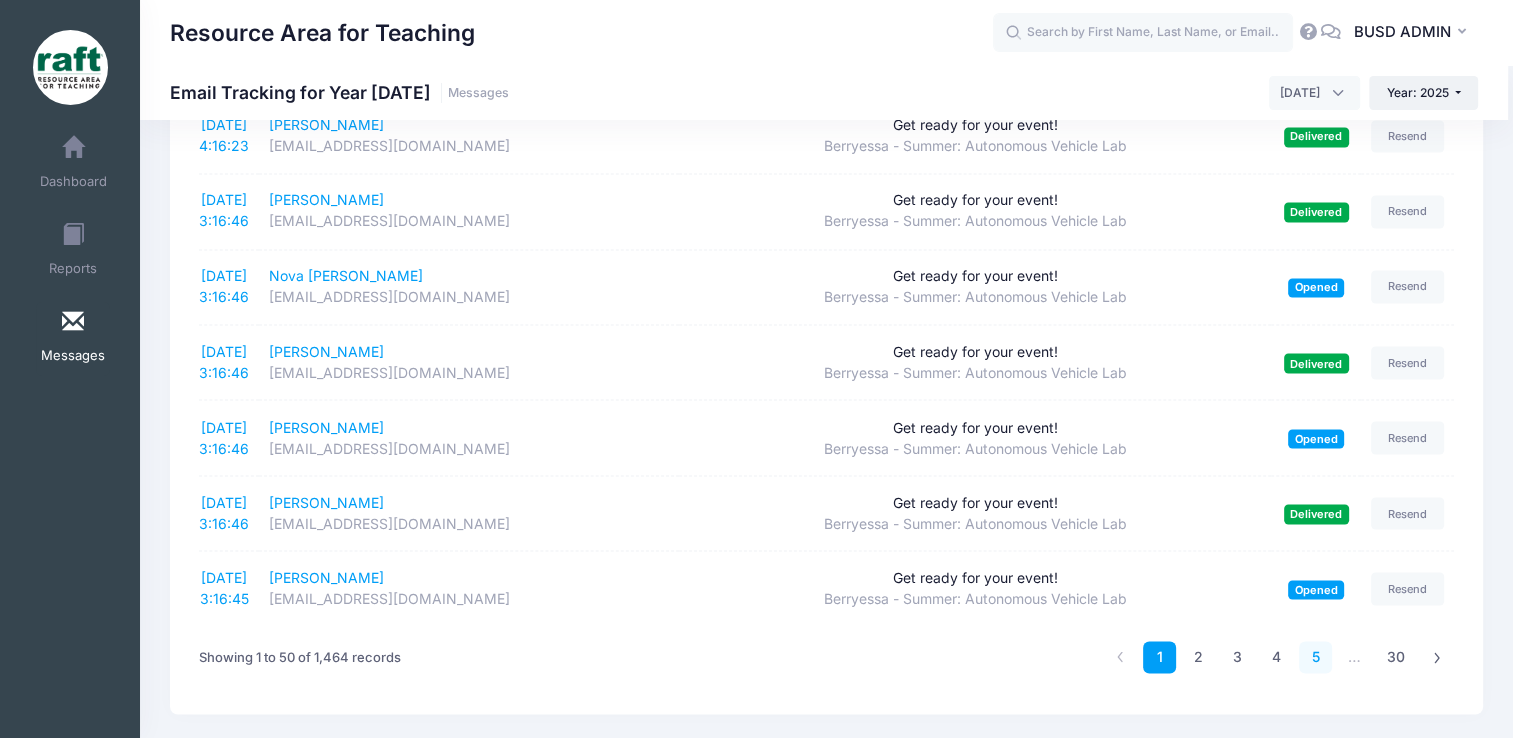 click on "5" at bounding box center (1315, 657) 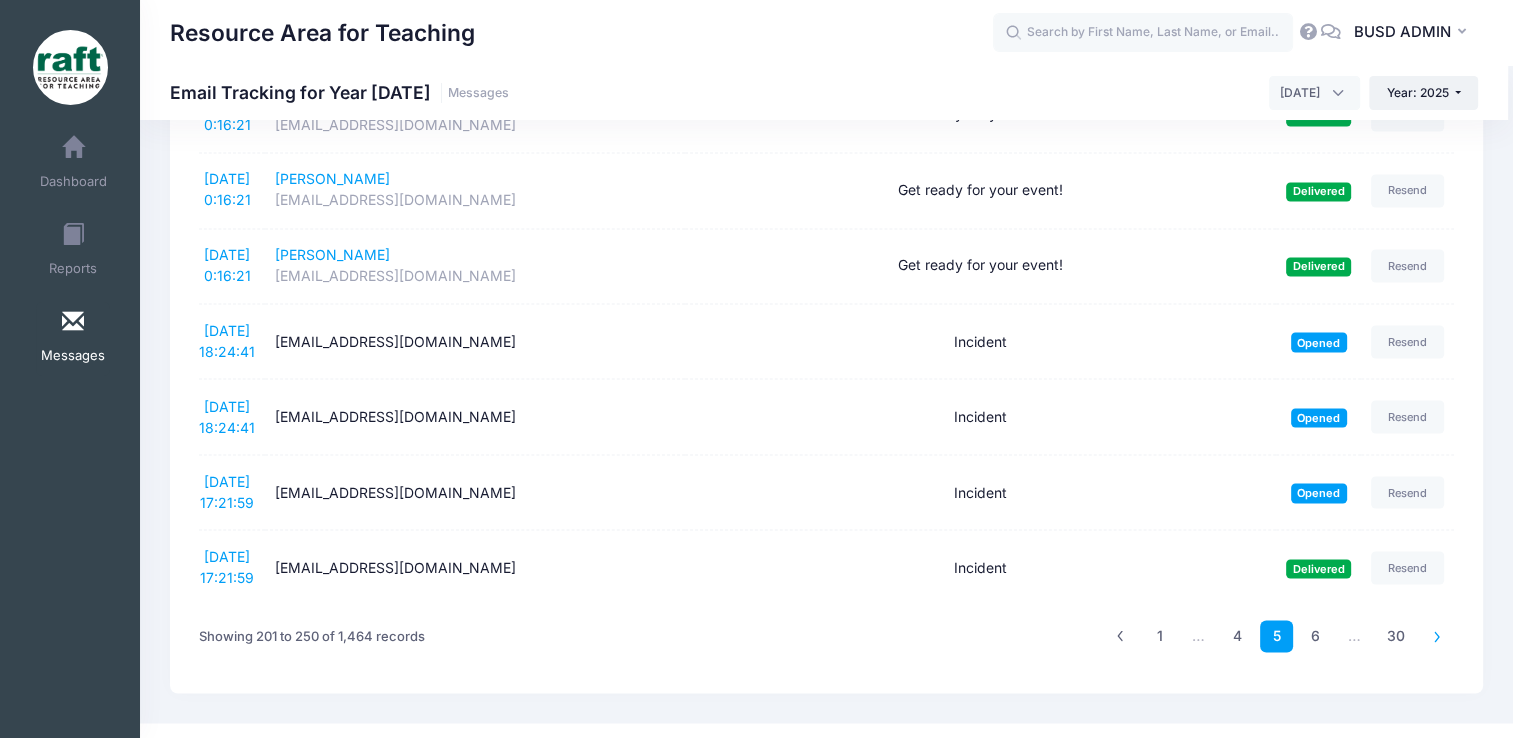 click at bounding box center (1437, 635) 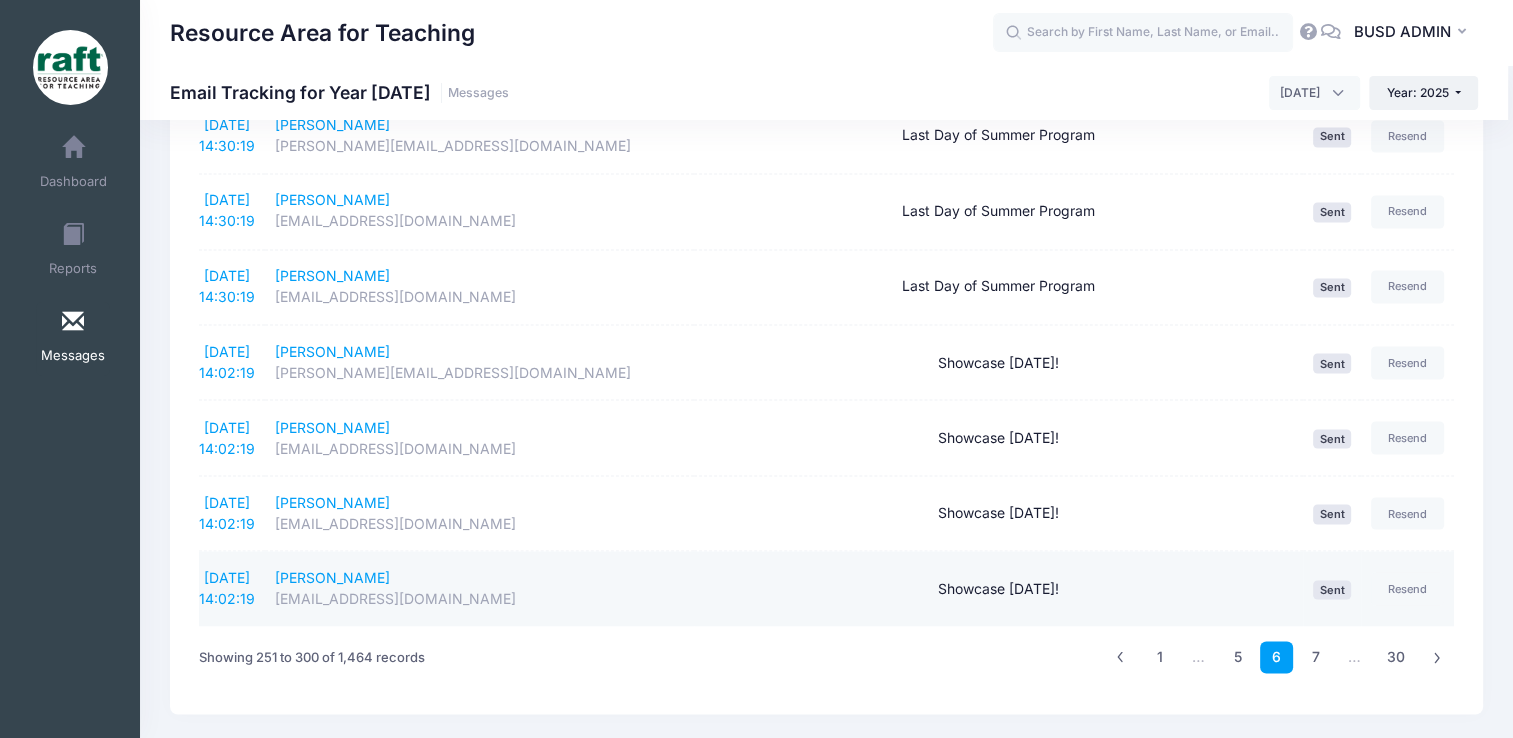 click on "Showcase Friday!" at bounding box center (999, 588) 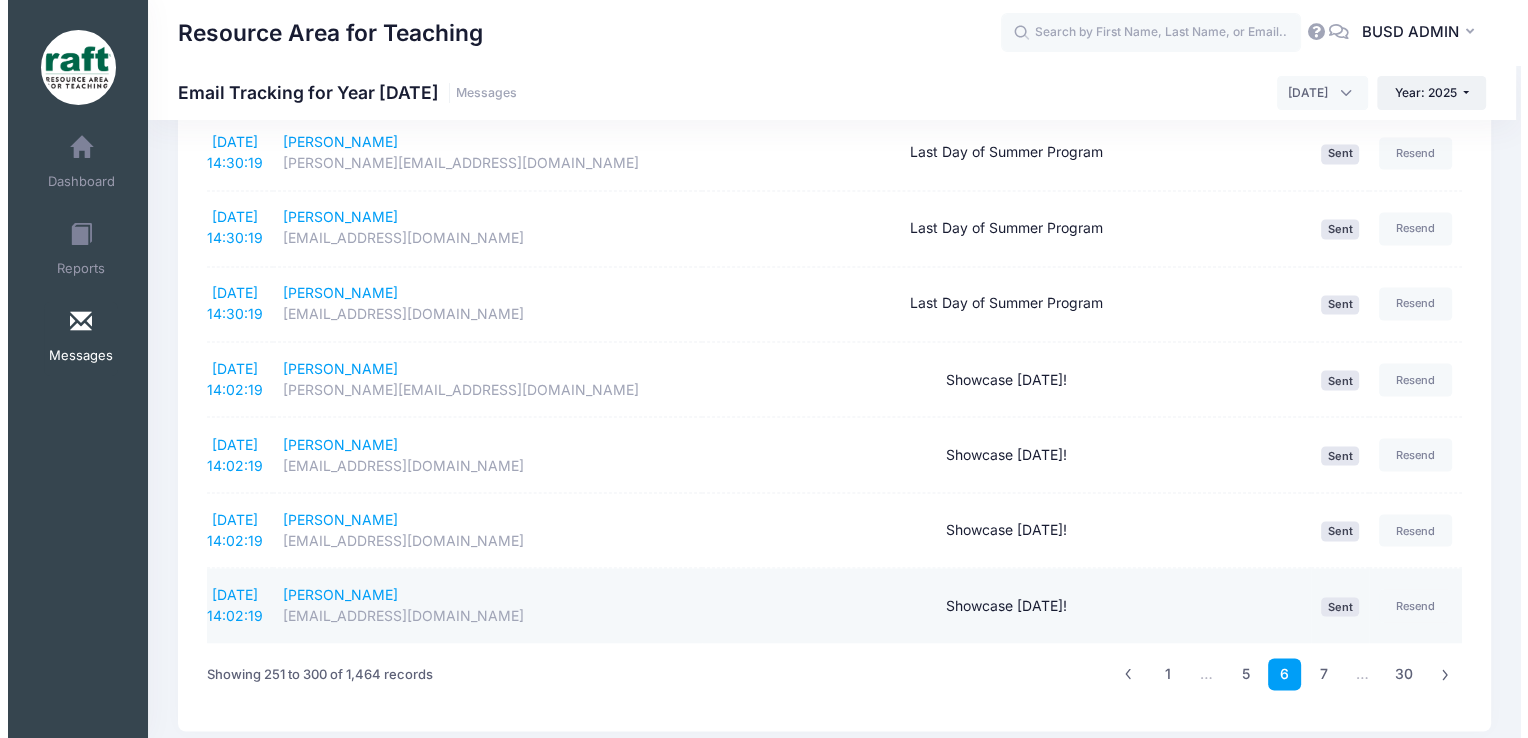 scroll, scrollTop: 3432, scrollLeft: 0, axis: vertical 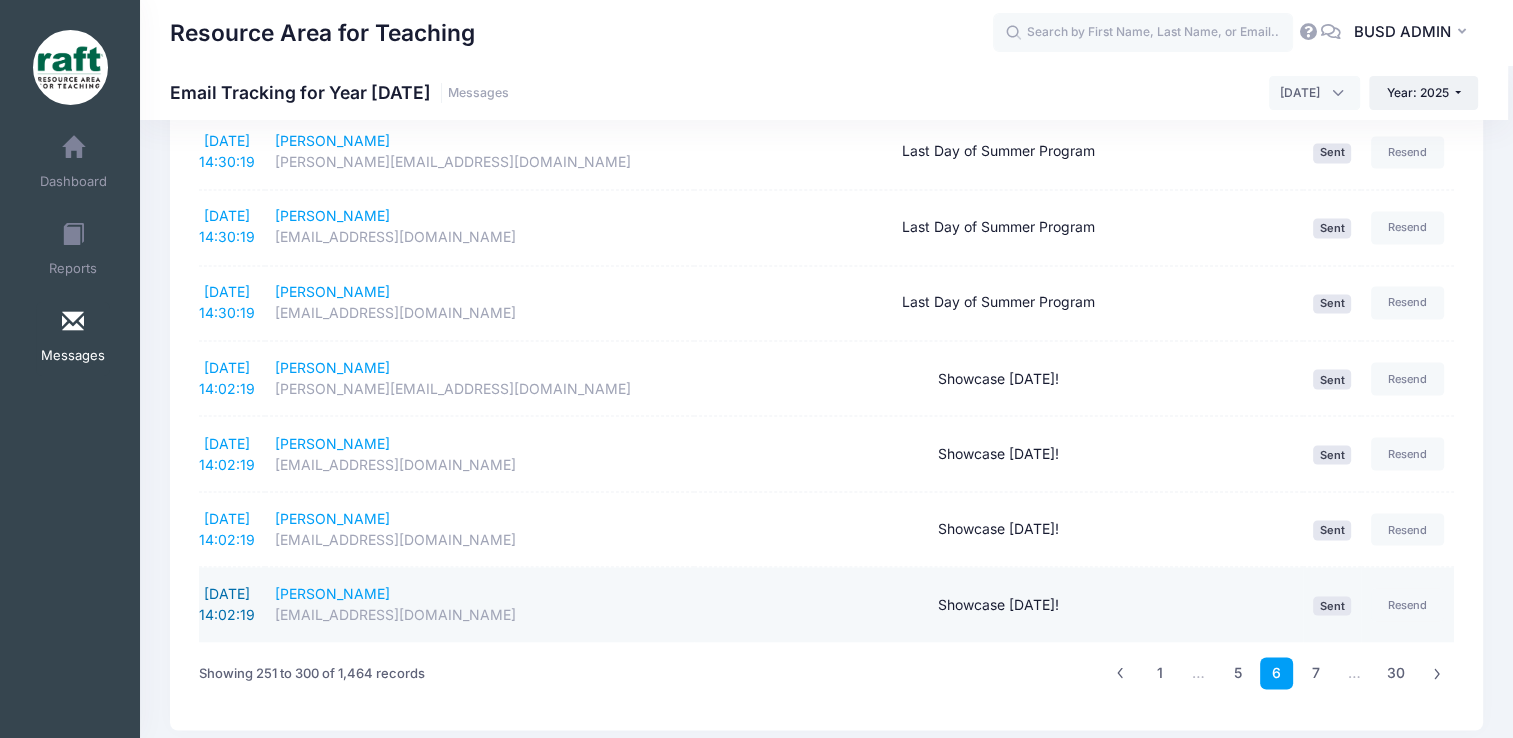 click on "7/11/2025 14:02:19" at bounding box center (227, 603) 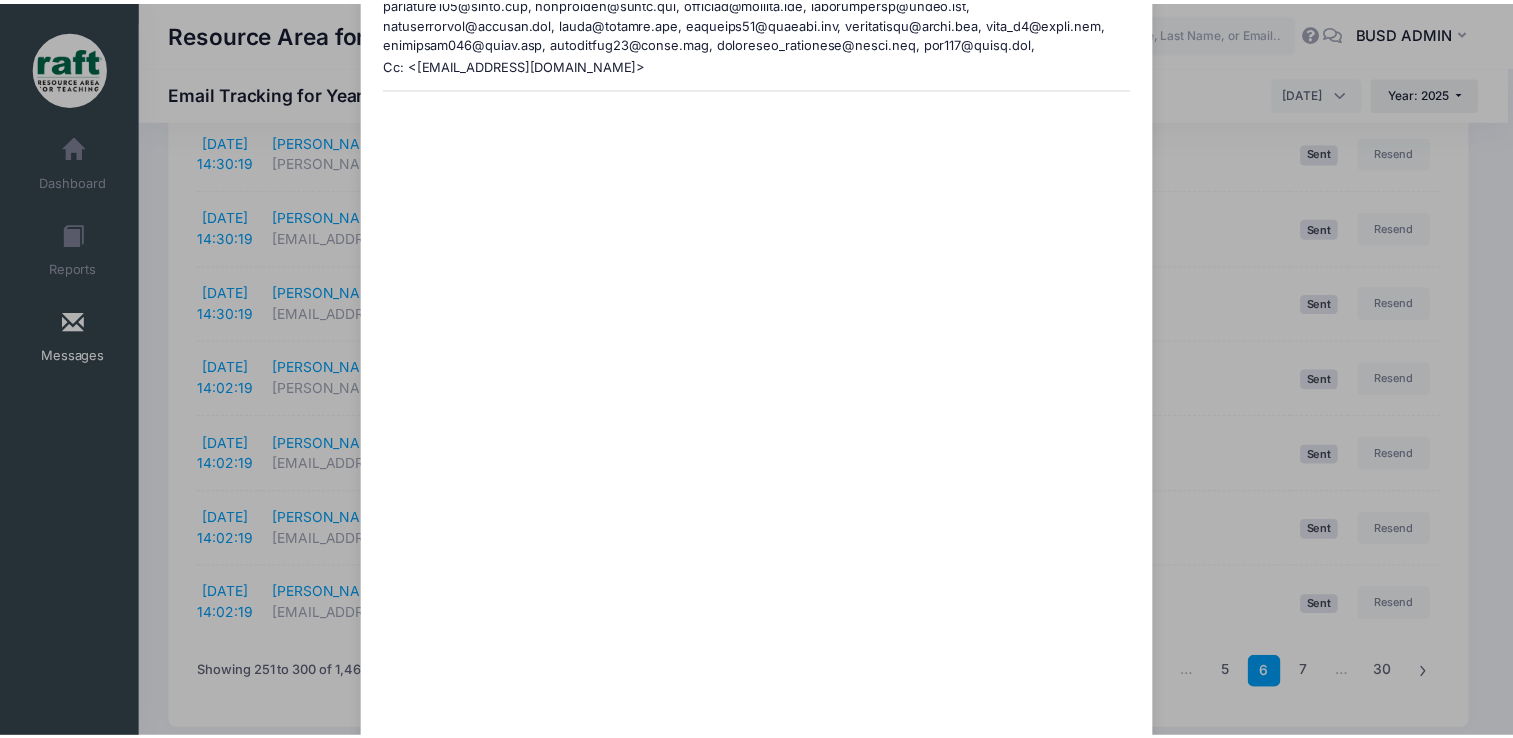 scroll, scrollTop: 164, scrollLeft: 0, axis: vertical 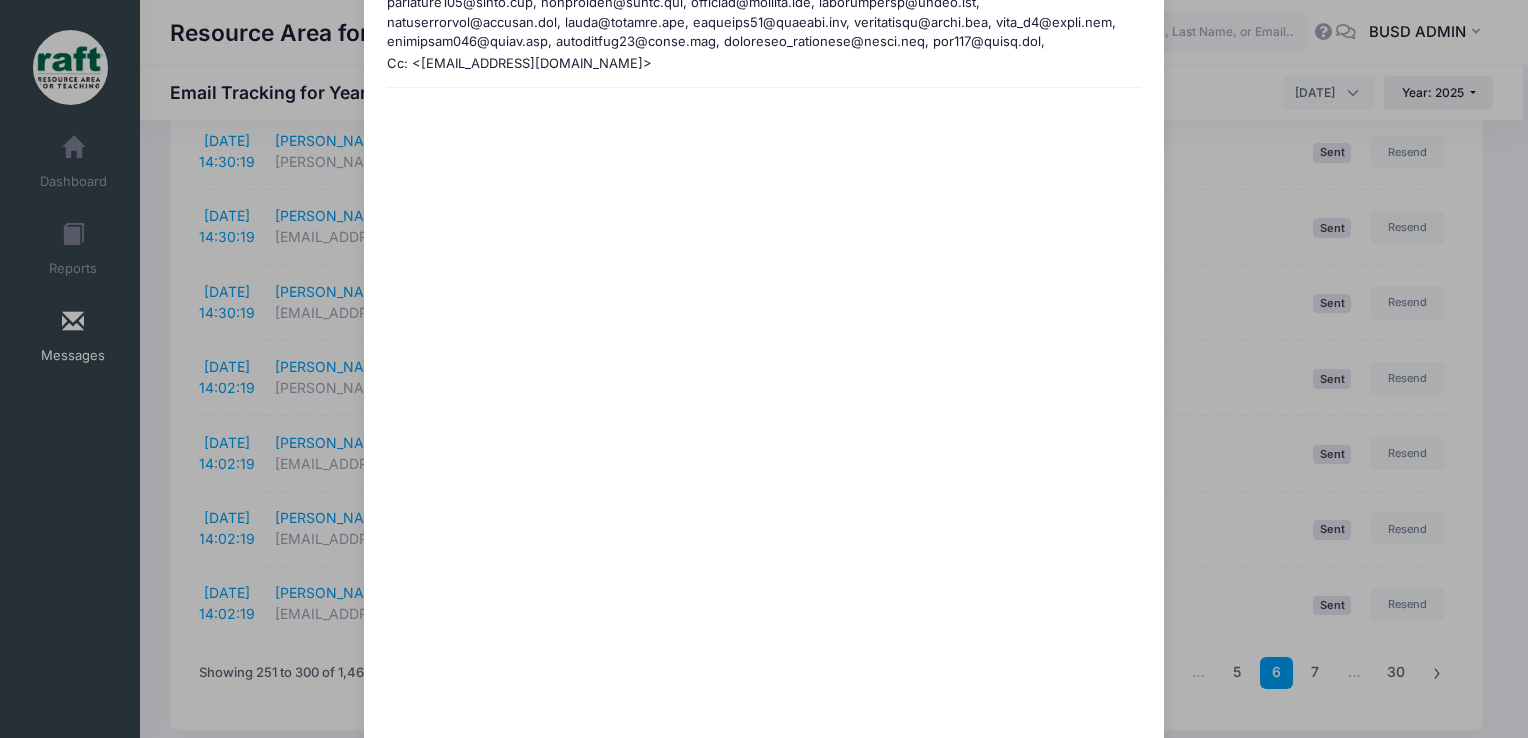 click on "Showcase Friday!
Sent:  7/11/2025 14:02:19
Sent  on  12/31/1969 20:00:00
To:
Cc: <steamcamp@raft.net>
Close" at bounding box center (764, 369) 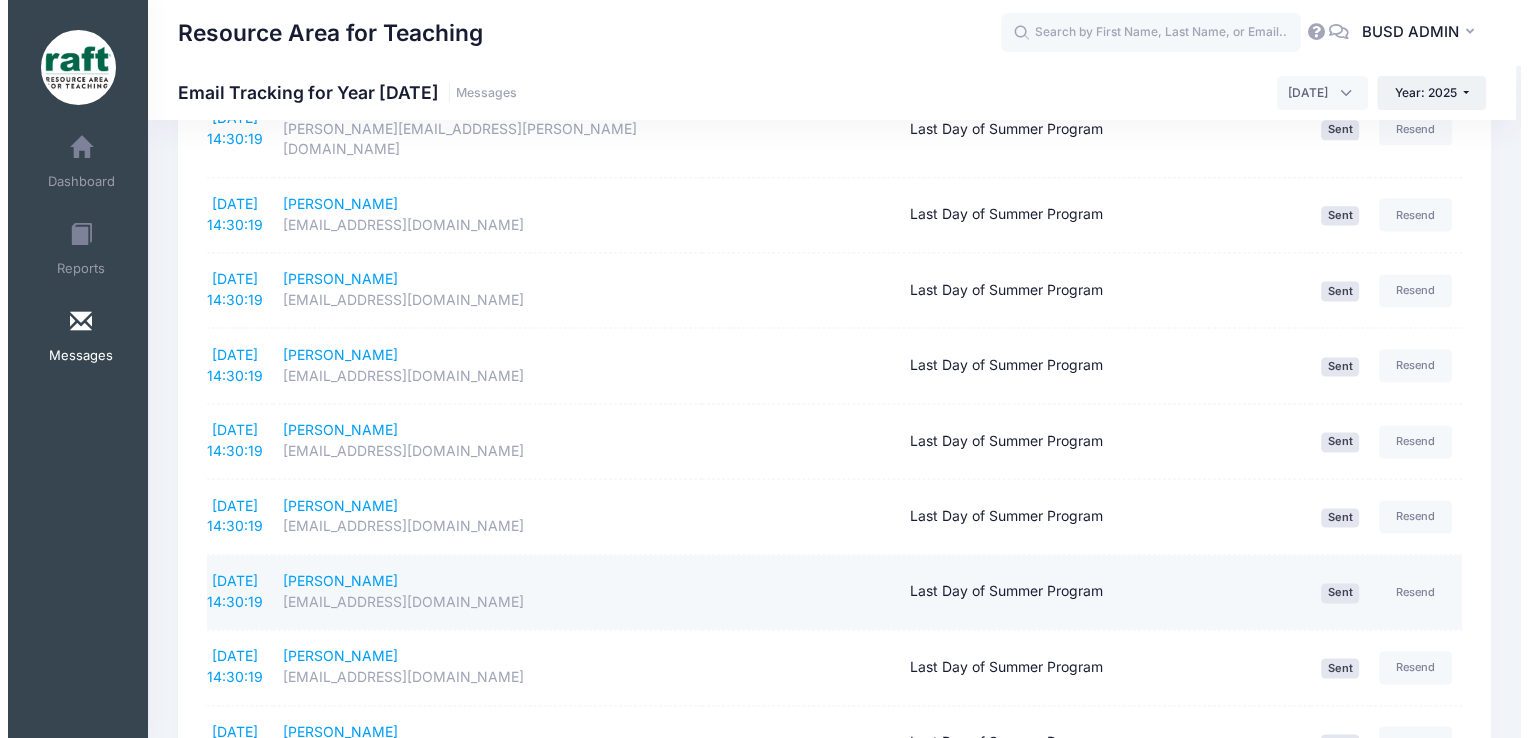 scroll, scrollTop: 2590, scrollLeft: 0, axis: vertical 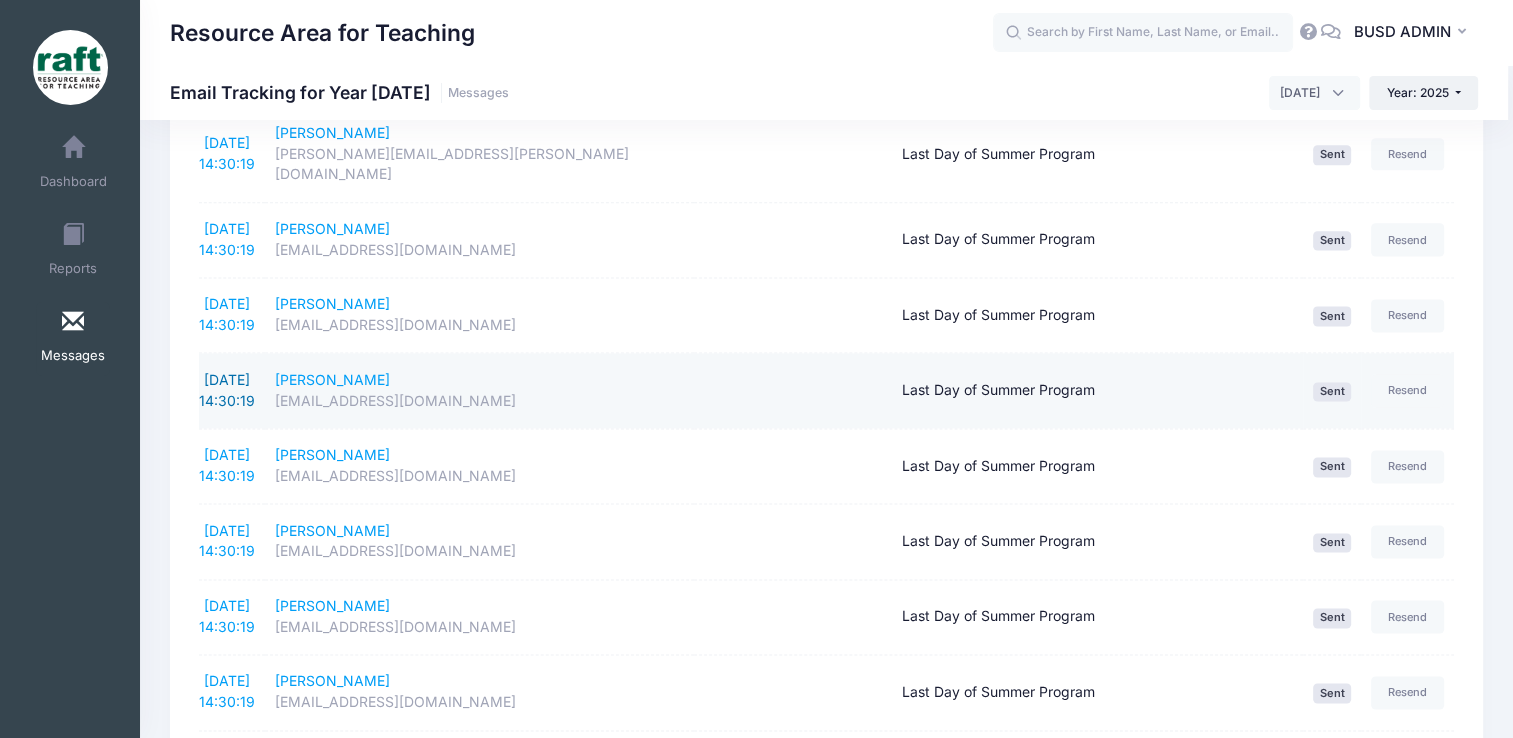 click on "7/11/2025 14:30:19" at bounding box center [227, 390] 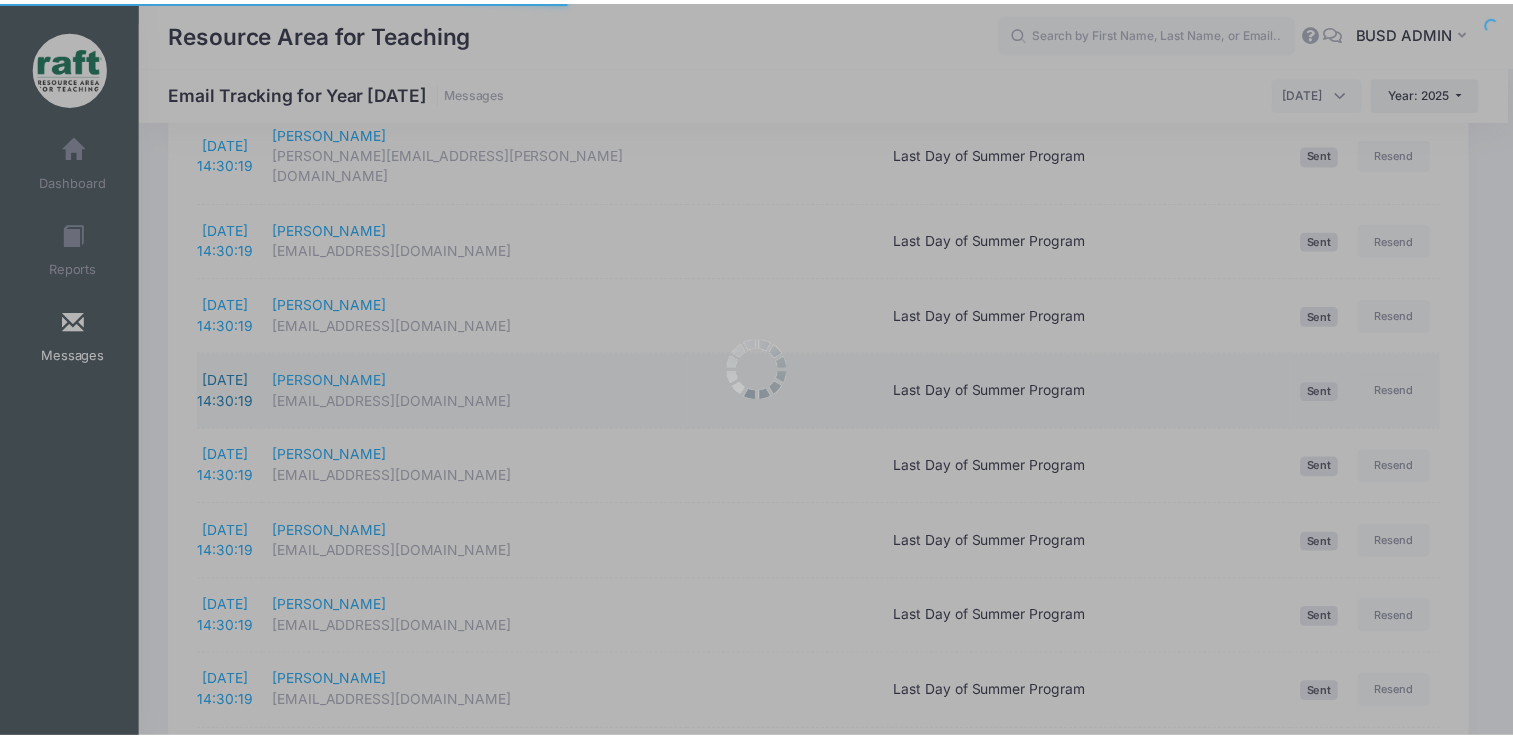 scroll, scrollTop: 0, scrollLeft: 0, axis: both 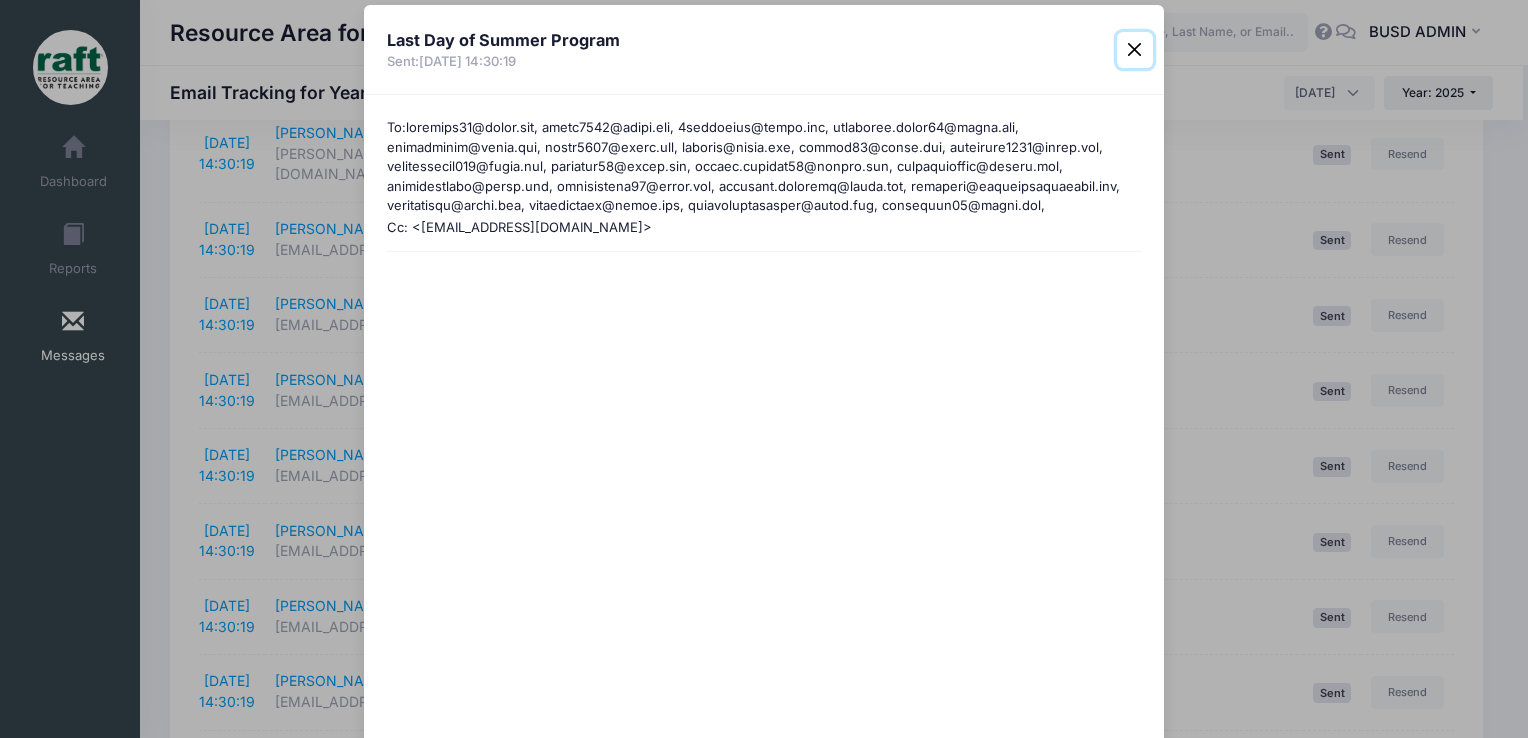 click at bounding box center (1135, 50) 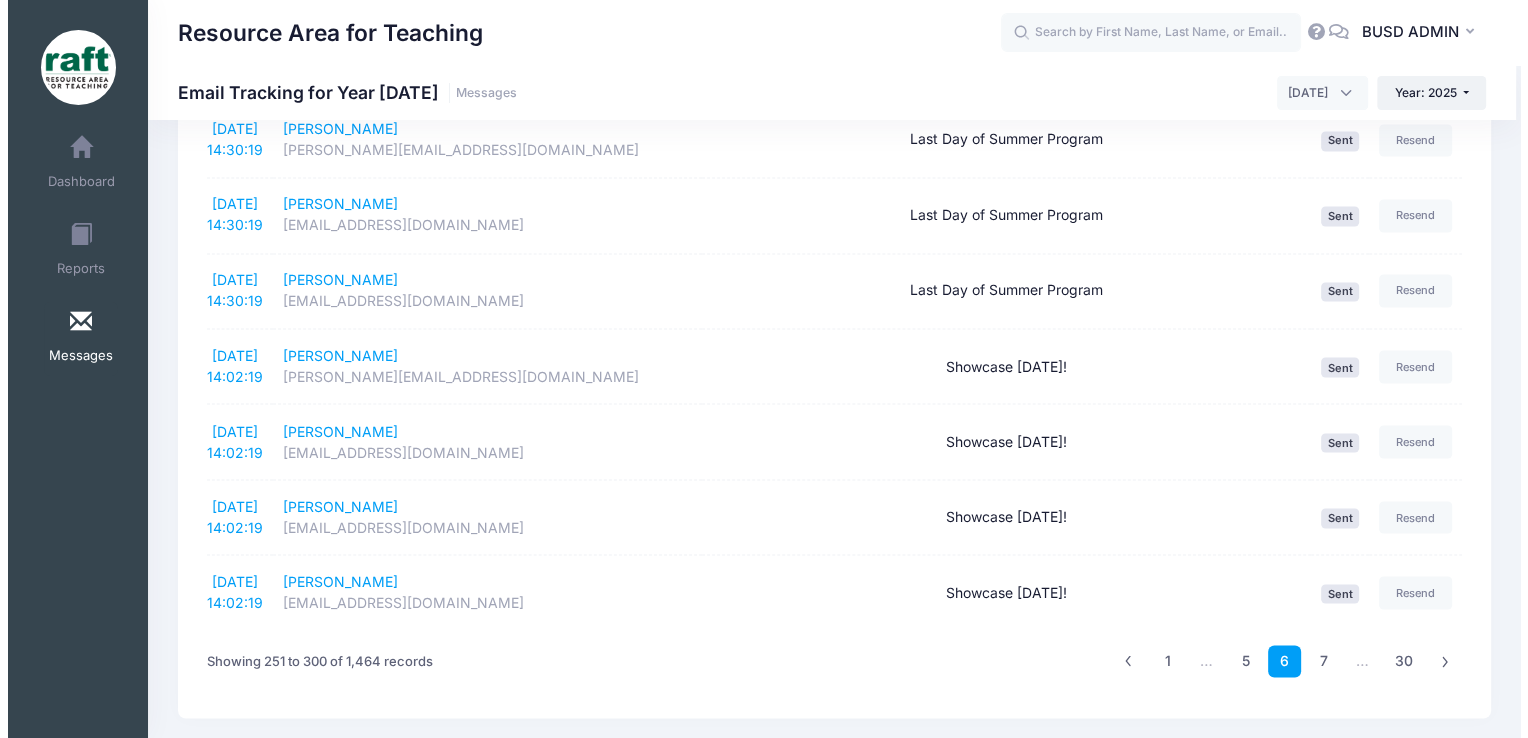 scroll, scrollTop: 3448, scrollLeft: 0, axis: vertical 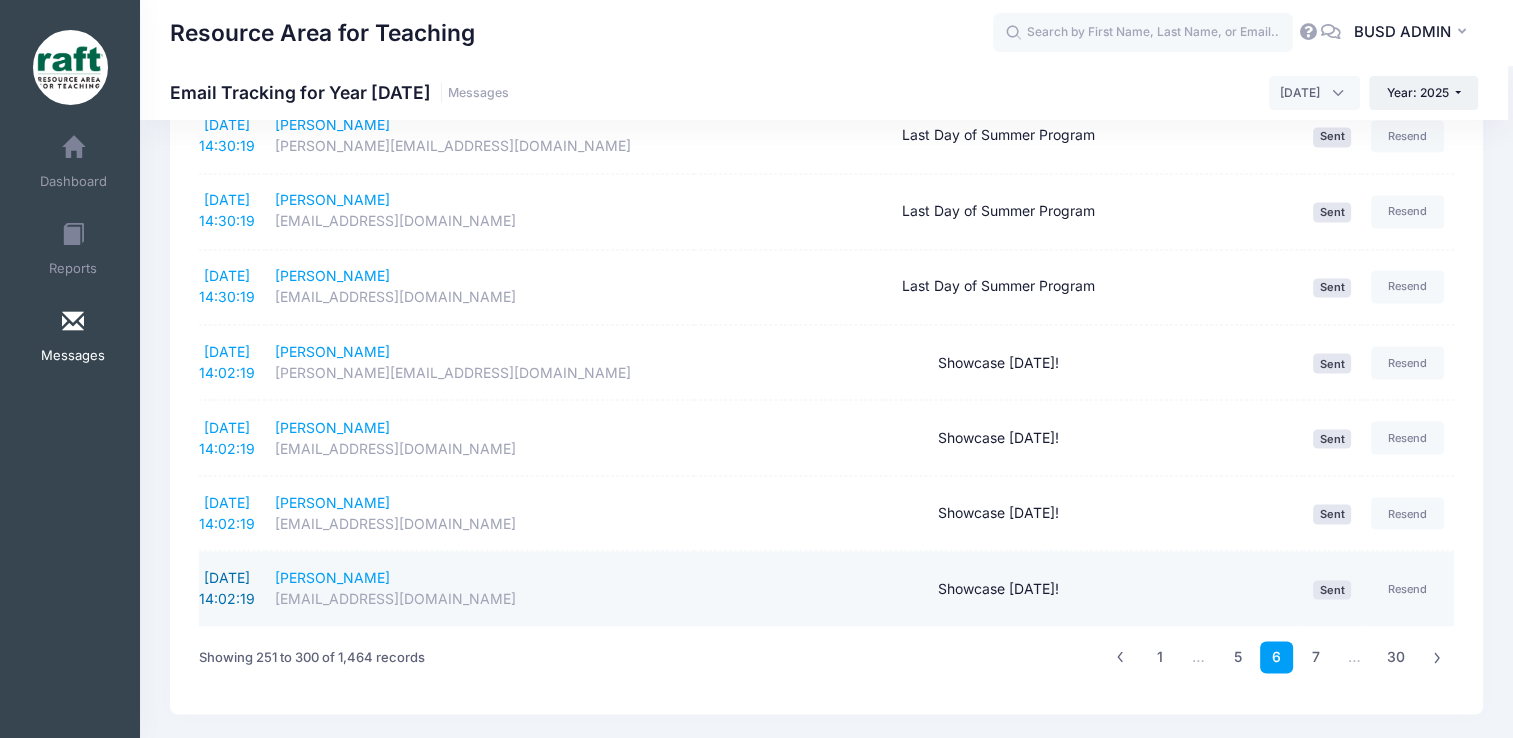 click on "7/11/2025 14:02:19" at bounding box center [227, 587] 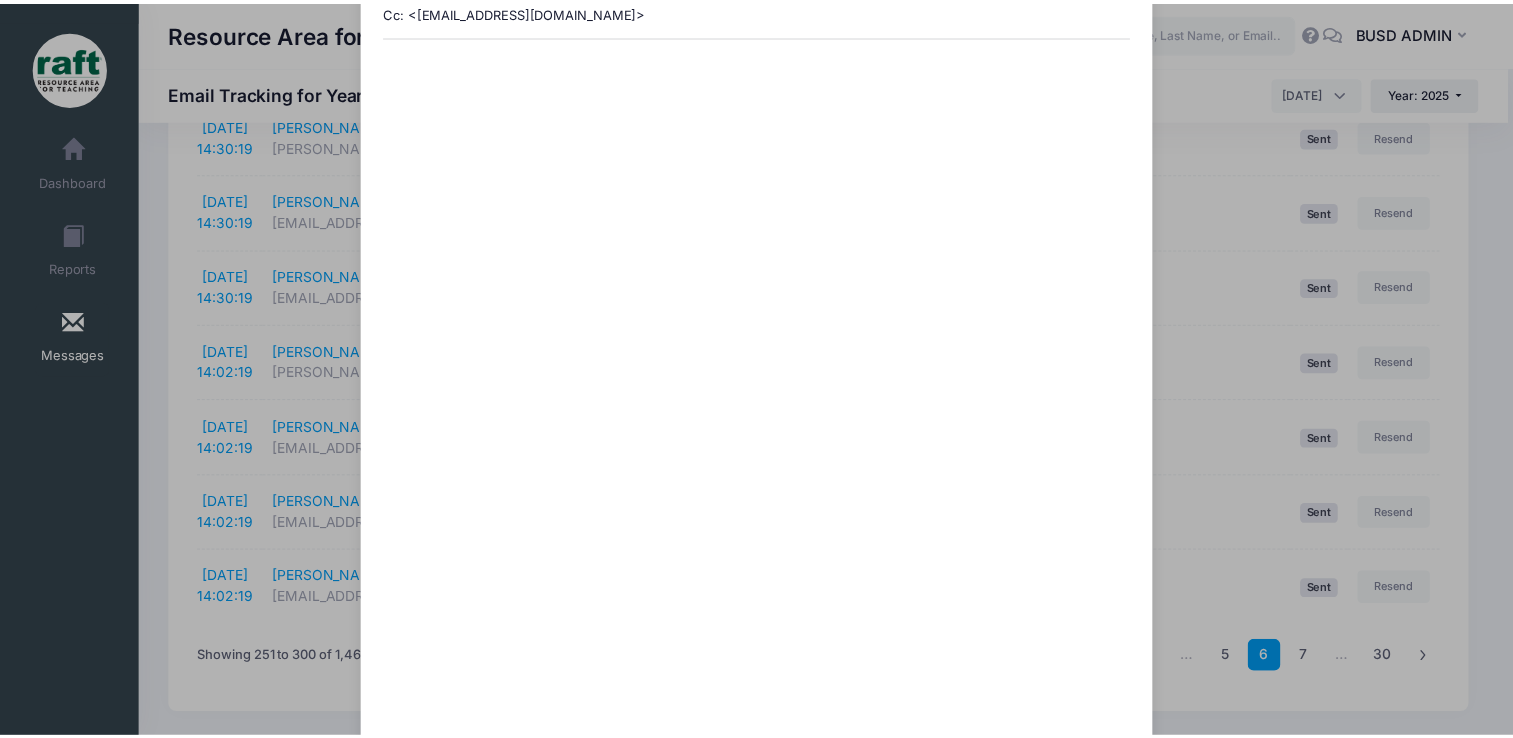 scroll, scrollTop: 216, scrollLeft: 0, axis: vertical 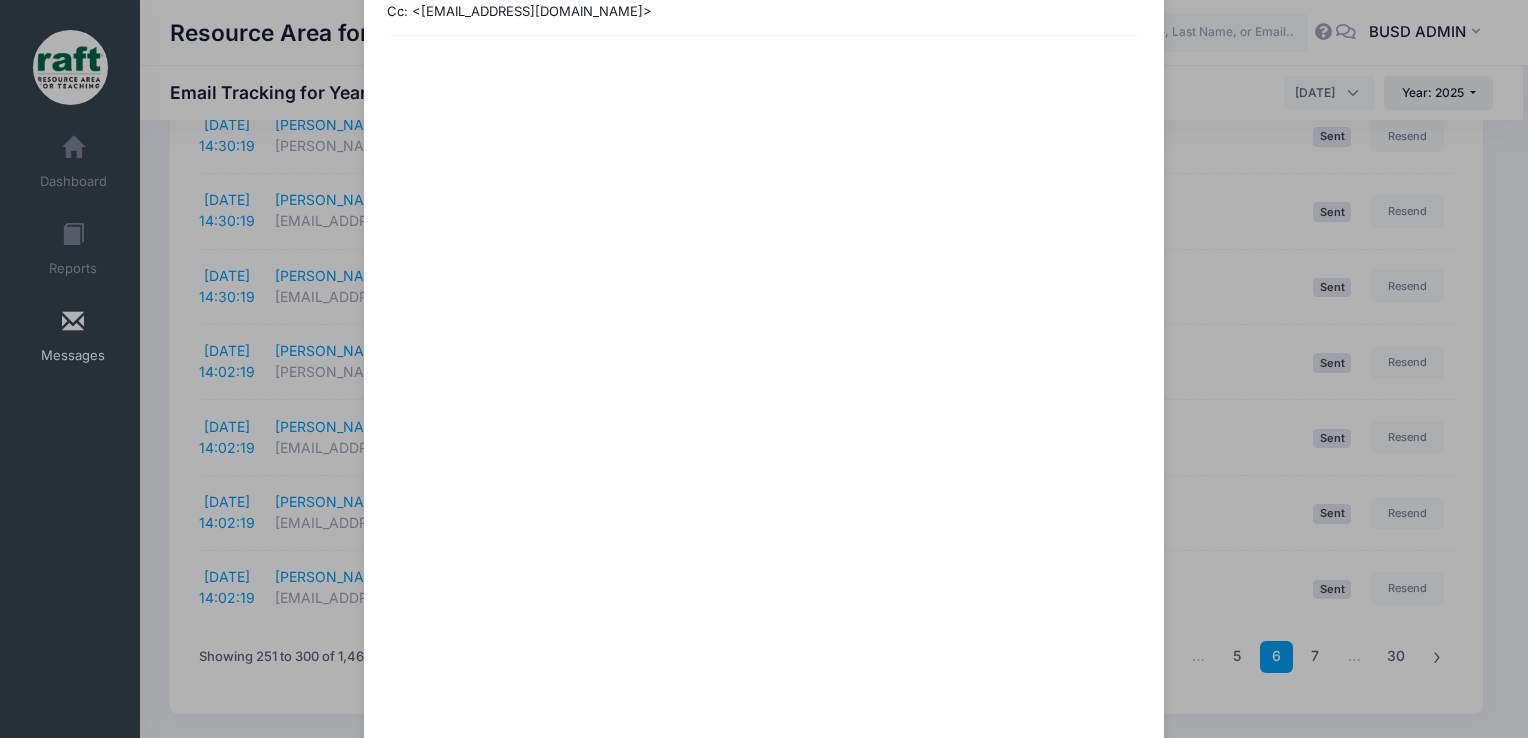 click on "Showcase Friday!
Sent:  7/11/2025 14:02:19
Sent  on  12/31/1969 20:00:00
To:
Cc: <steamcamp@raft.net>
Close" at bounding box center [764, 369] 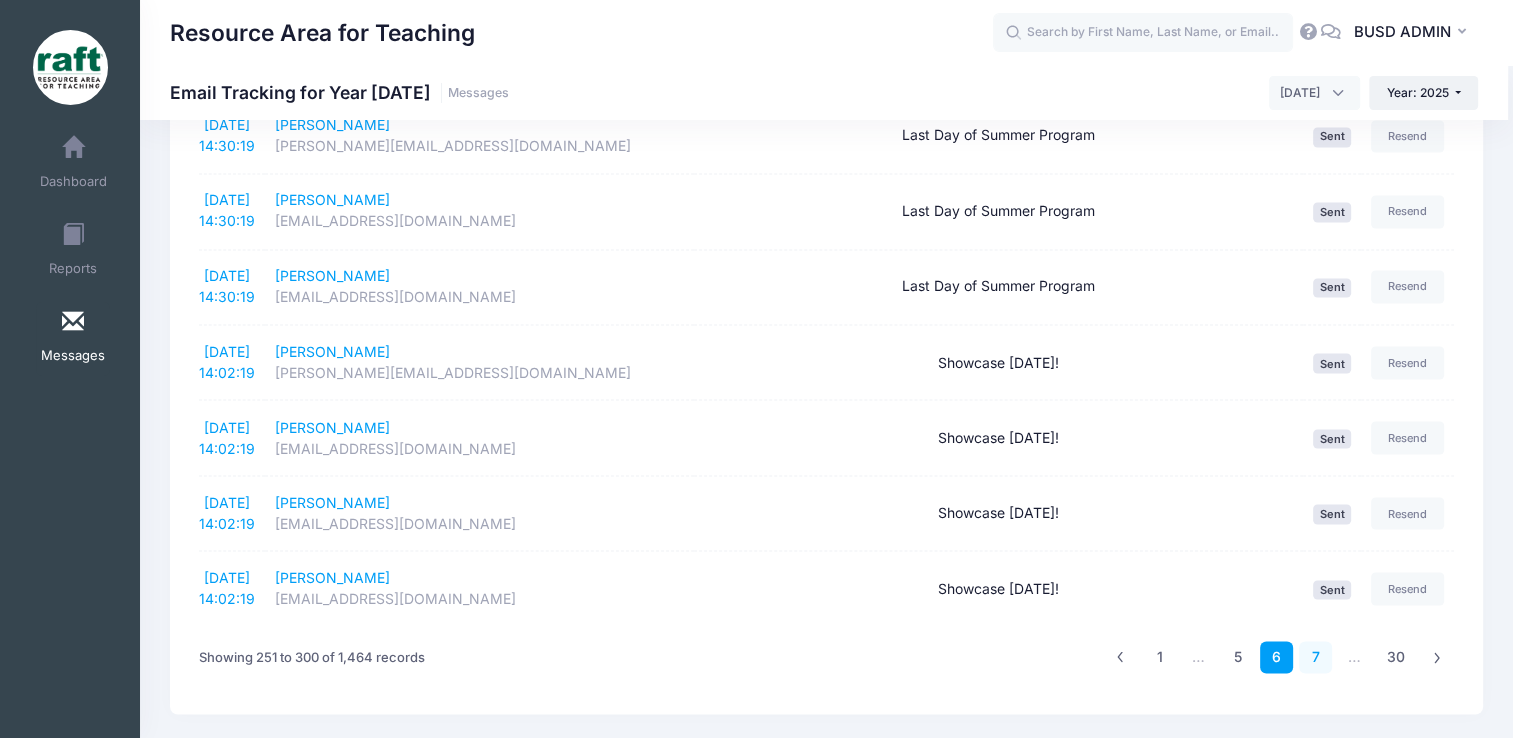 click on "7" at bounding box center (1315, 657) 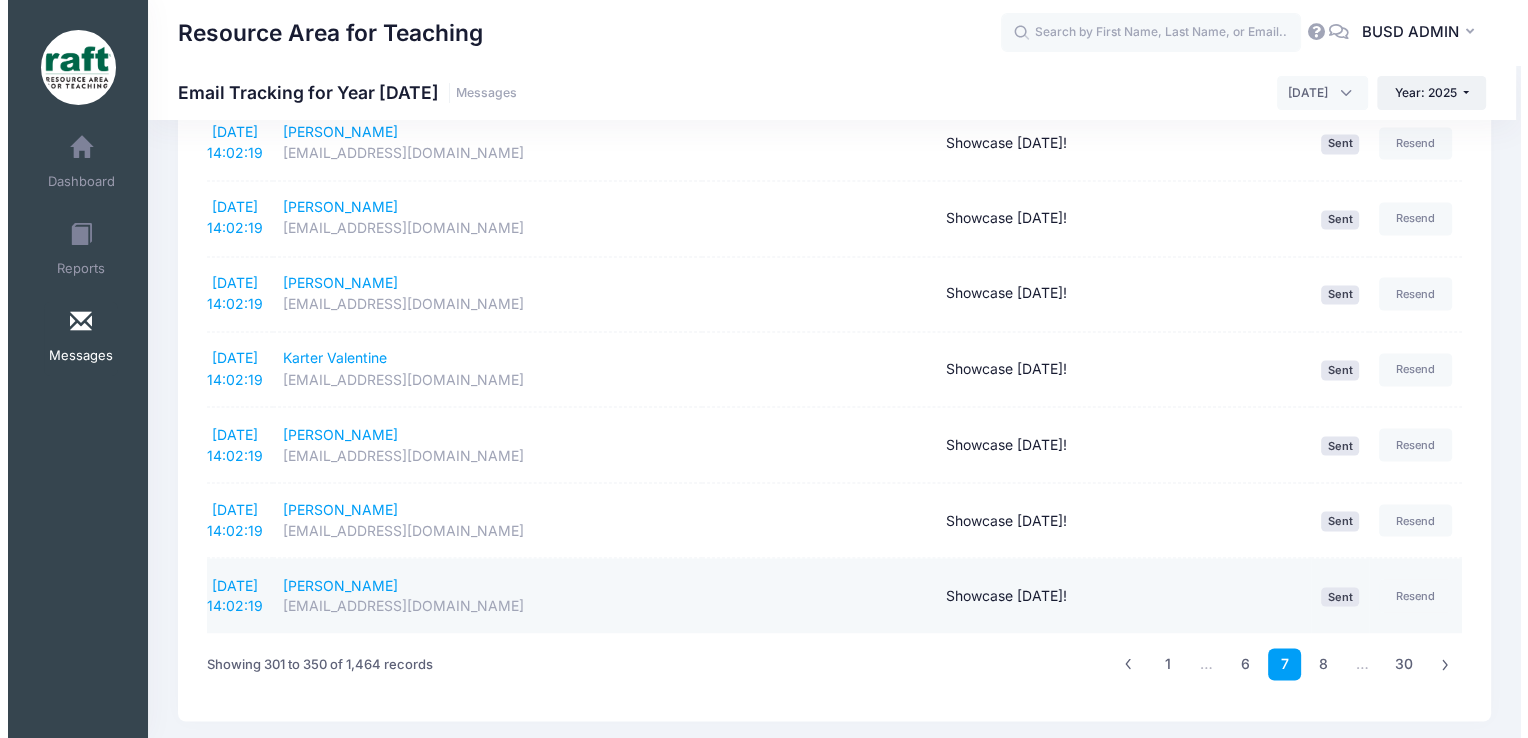 scroll, scrollTop: 3400, scrollLeft: 0, axis: vertical 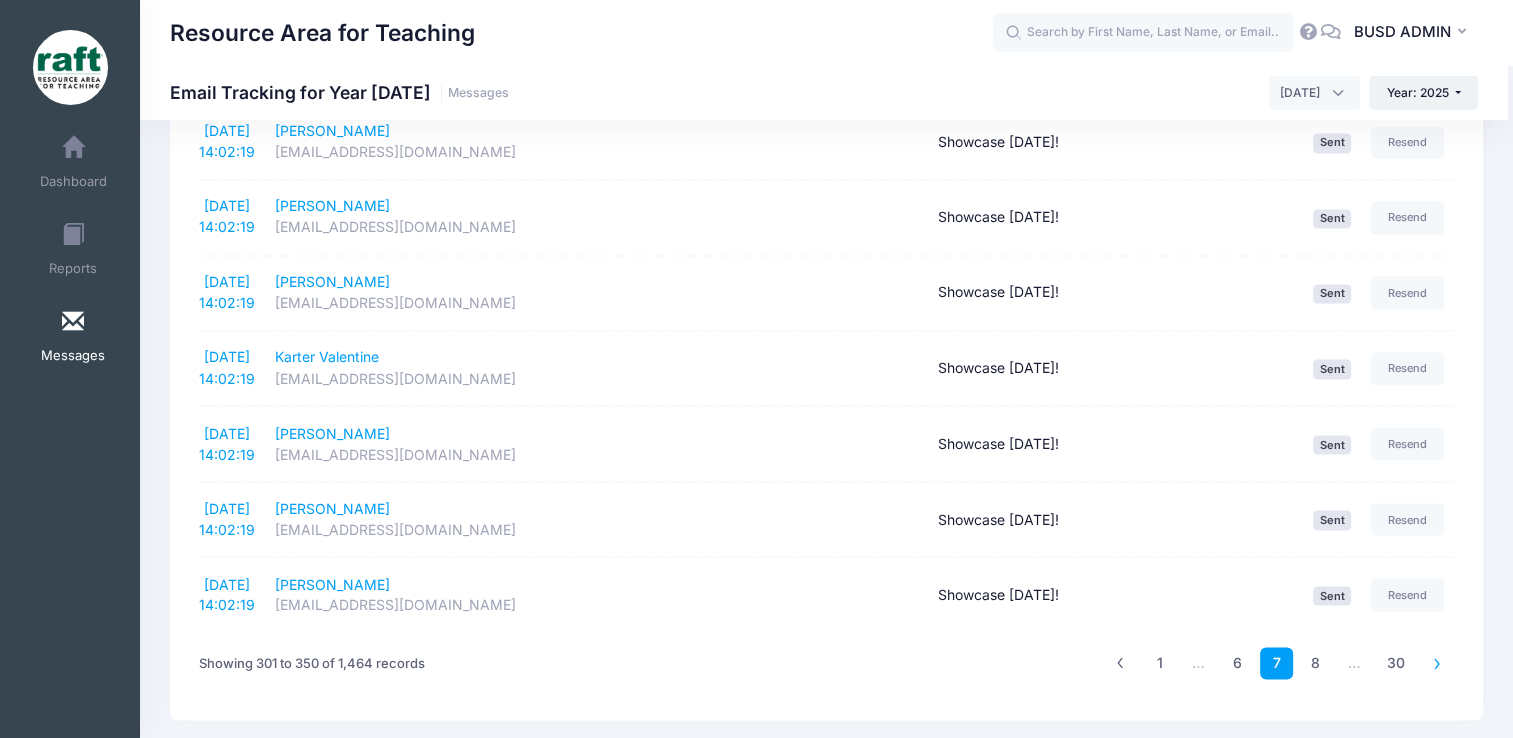 click at bounding box center (1437, 662) 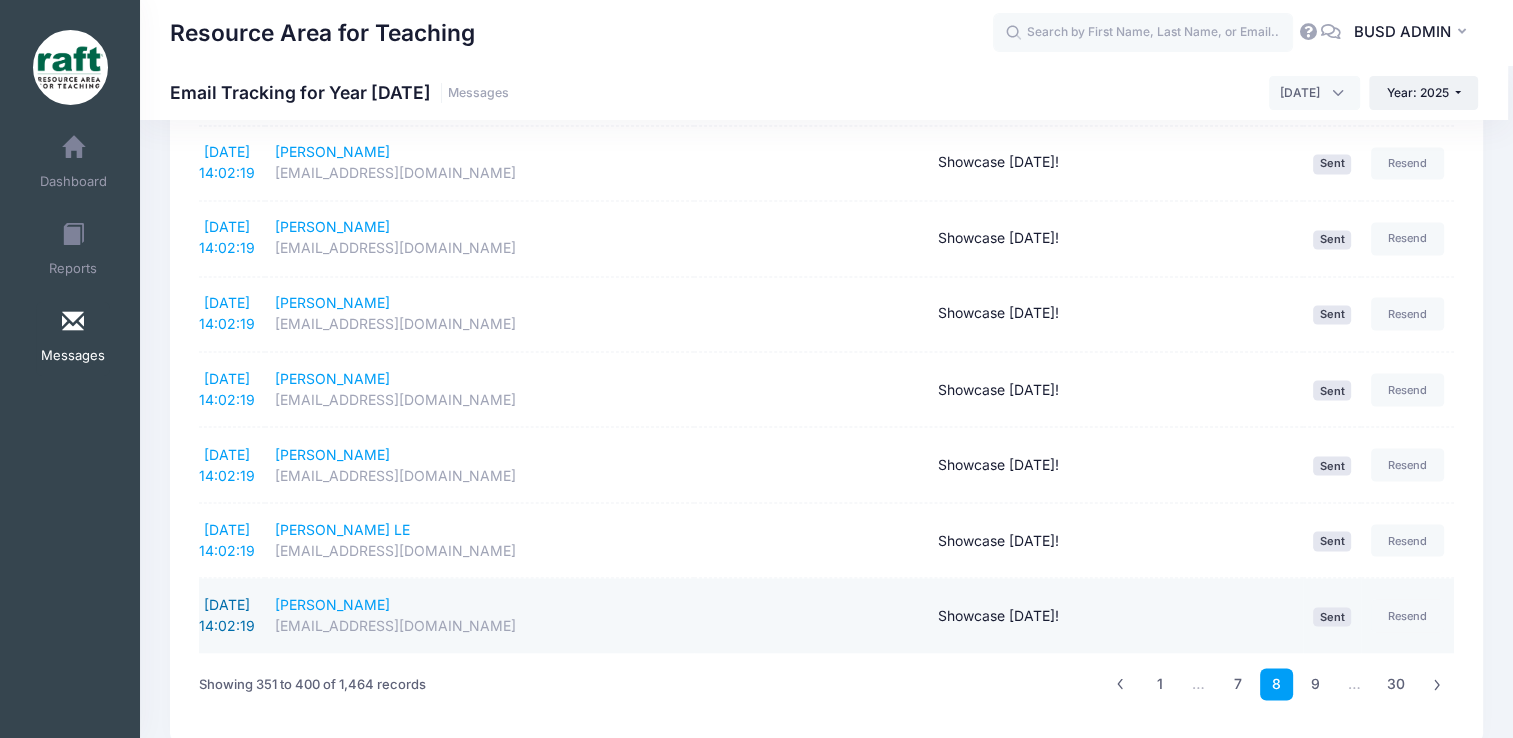 click on "7/11/2025 14:02:19" at bounding box center [227, 614] 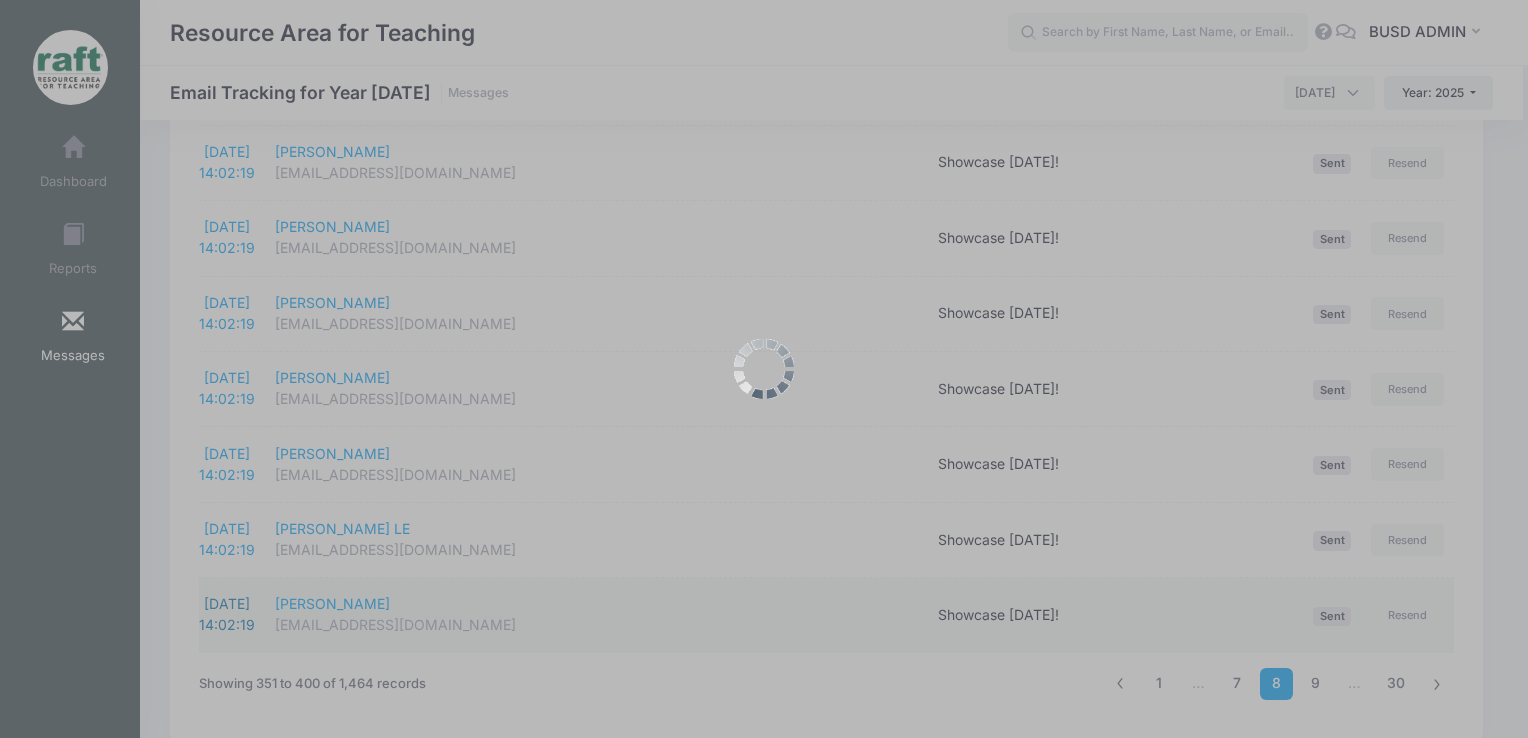 scroll, scrollTop: 0, scrollLeft: 0, axis: both 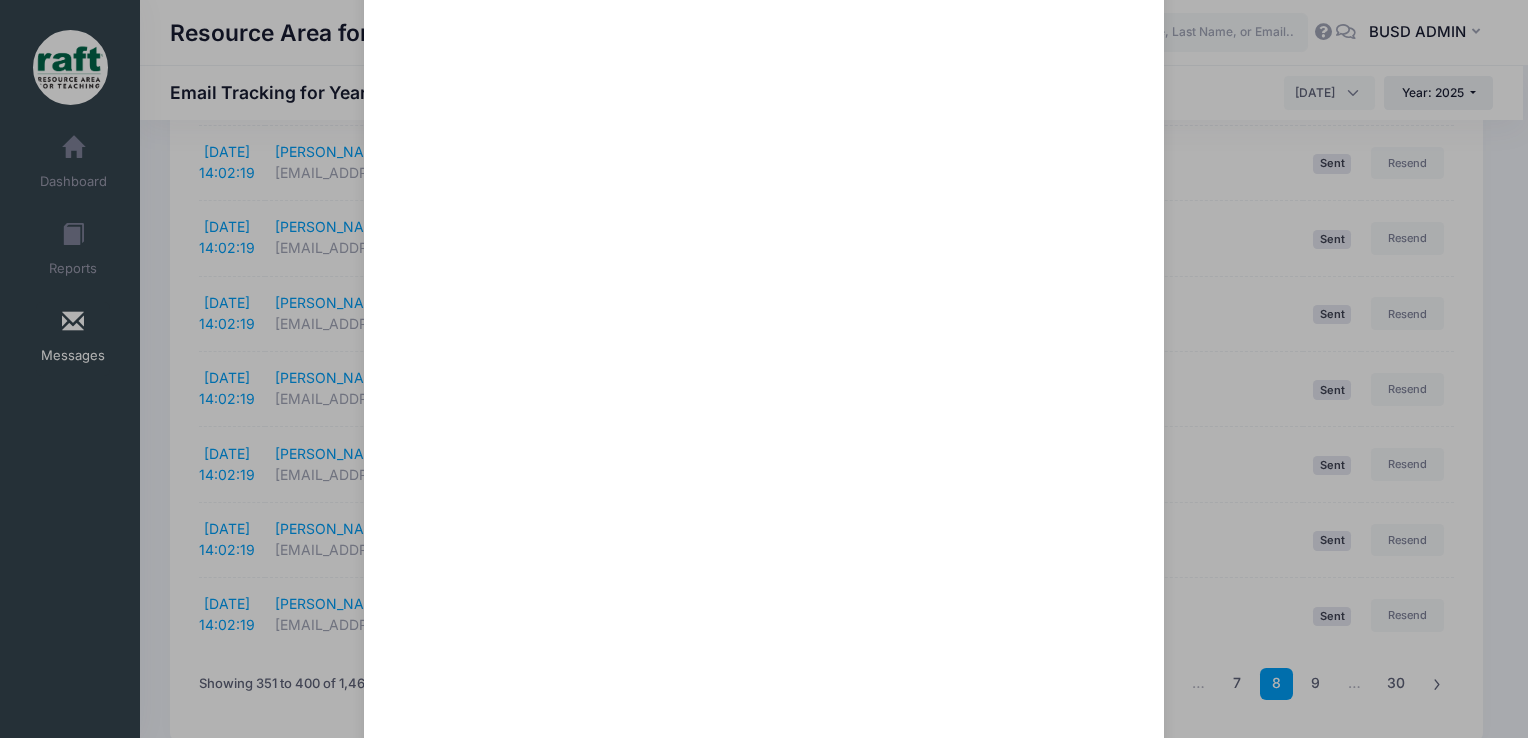 click on "Showcase Friday!
Sent:  7/11/2025 14:02:19
Sent  on  12/31/1969 20:00:00
To:
Cc: <steamcamp@raft.net>
Close" at bounding box center [764, 369] 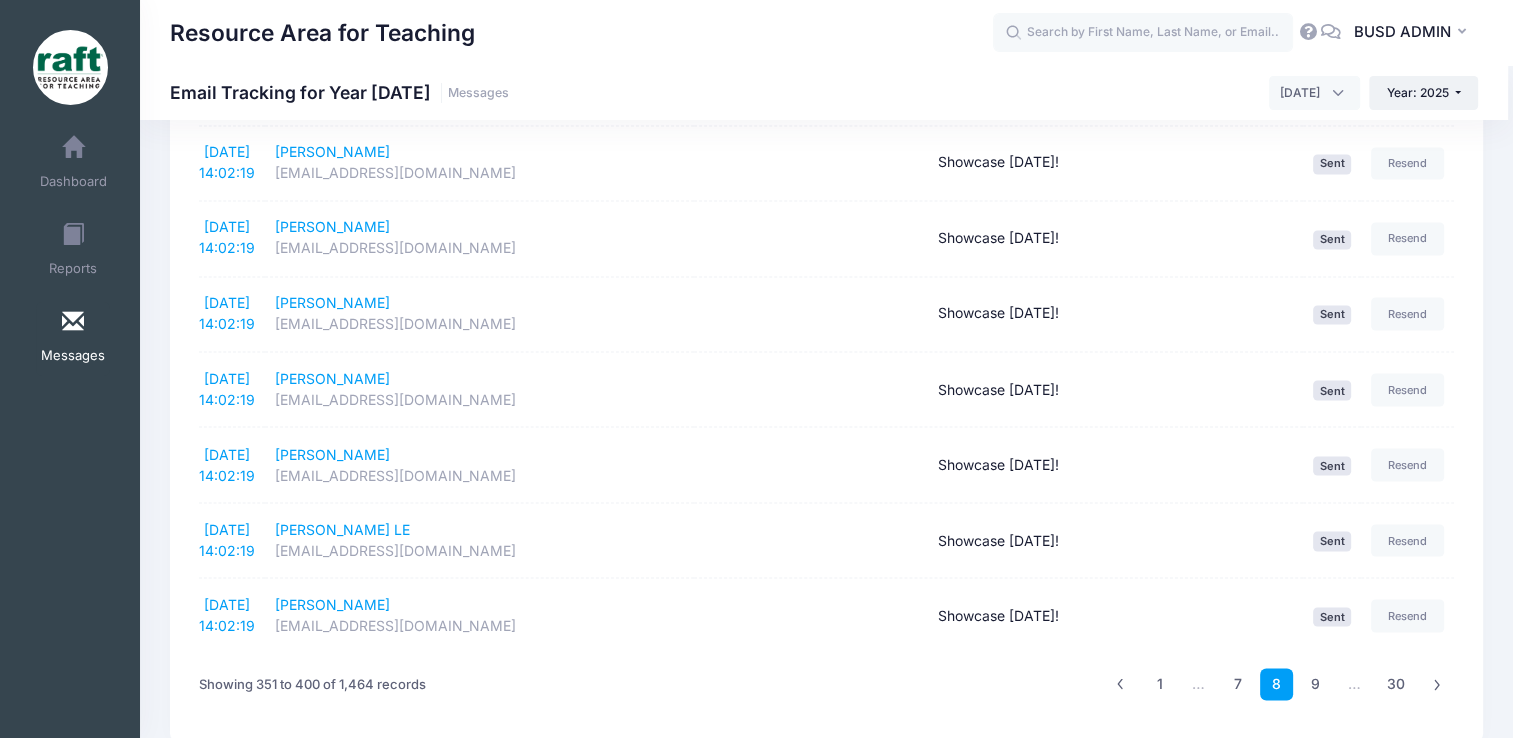 click on "Messages" at bounding box center [73, 339] 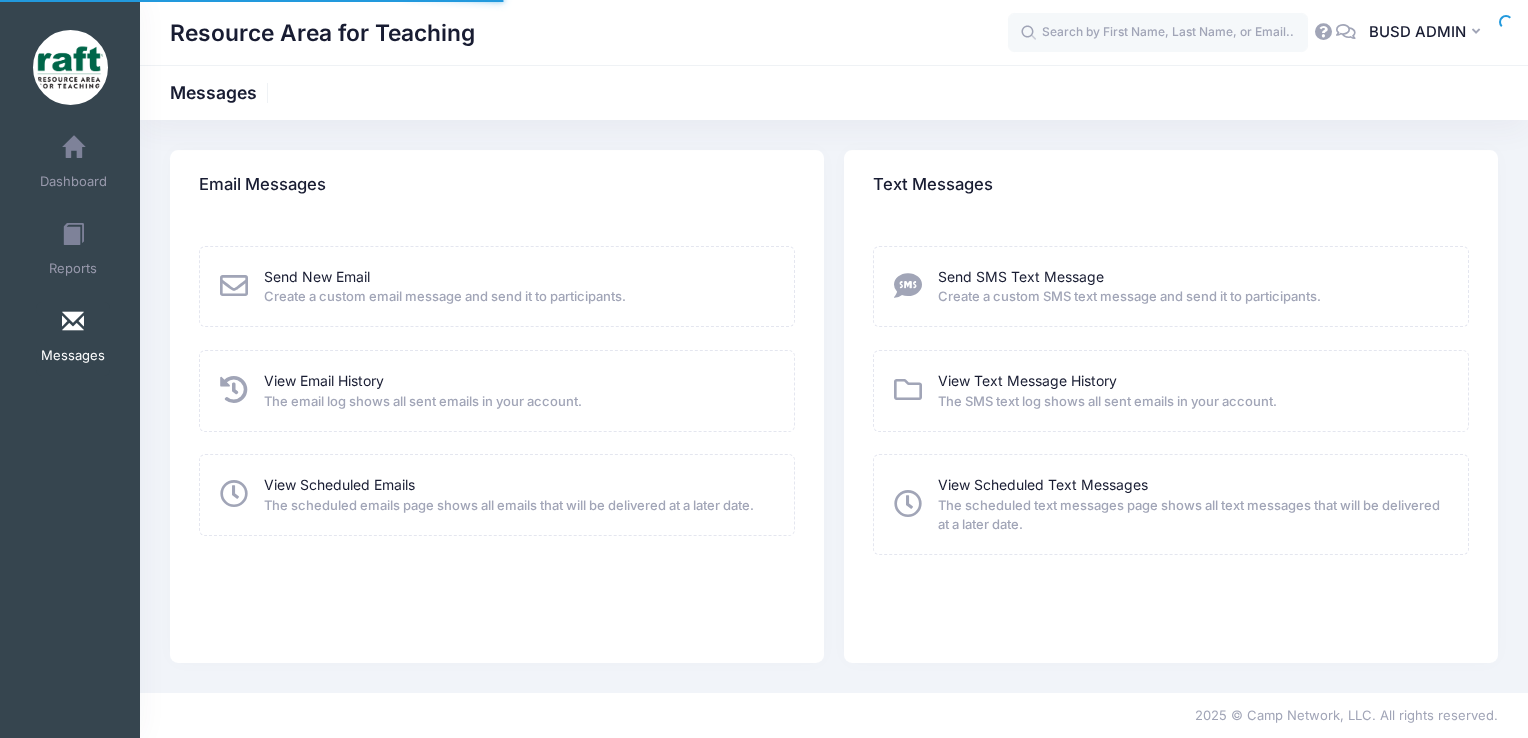 scroll, scrollTop: 0, scrollLeft: 0, axis: both 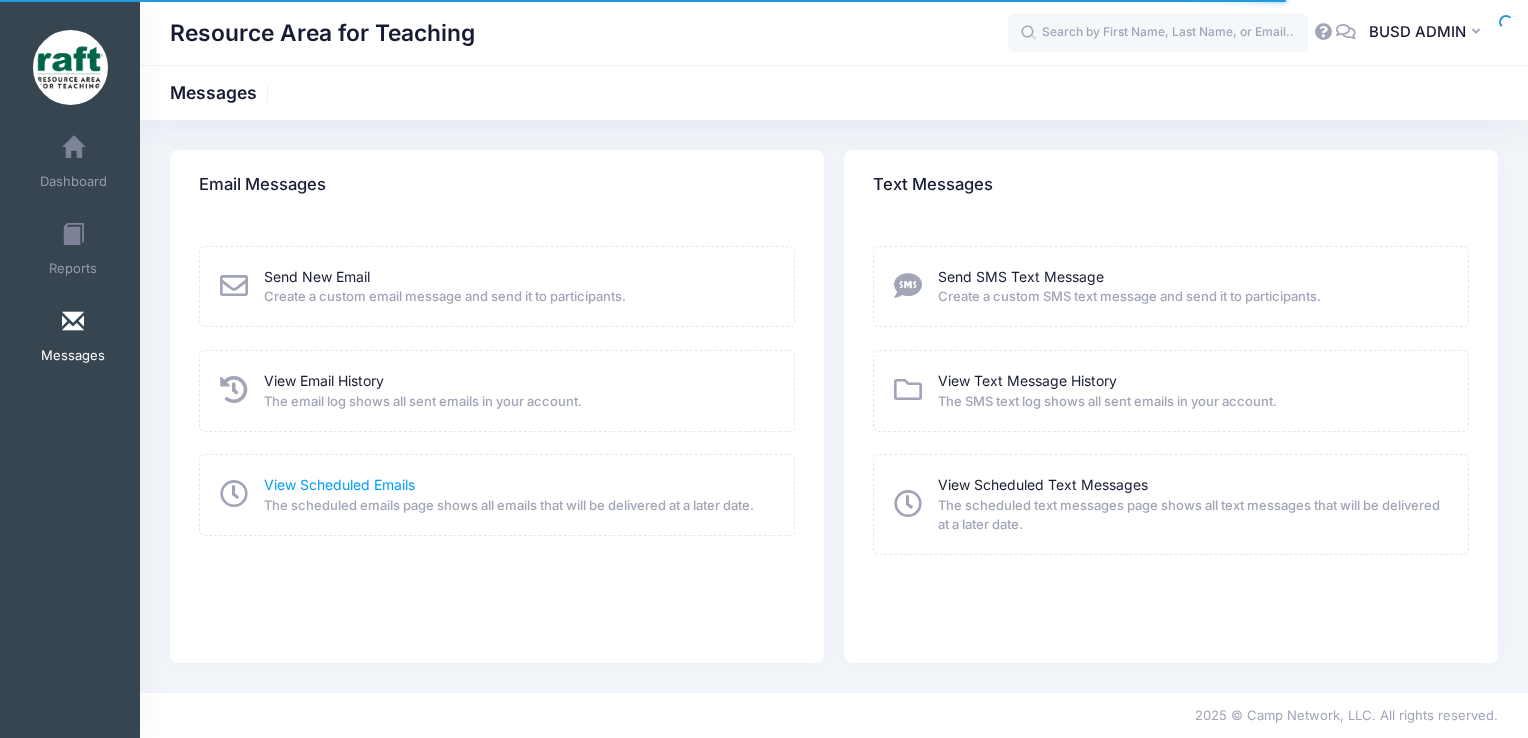 click on "View Scheduled Emails" at bounding box center [339, 484] 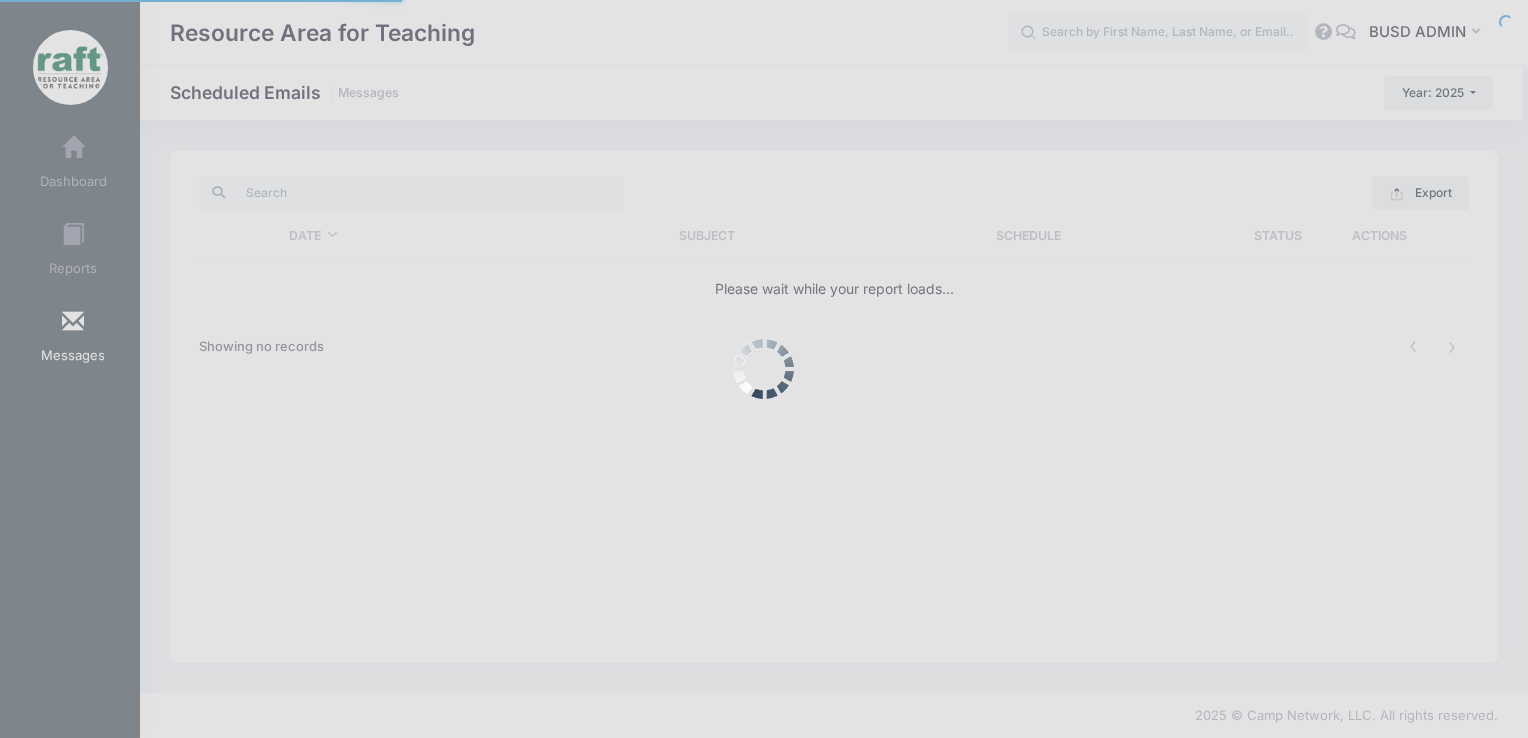 scroll, scrollTop: 0, scrollLeft: 0, axis: both 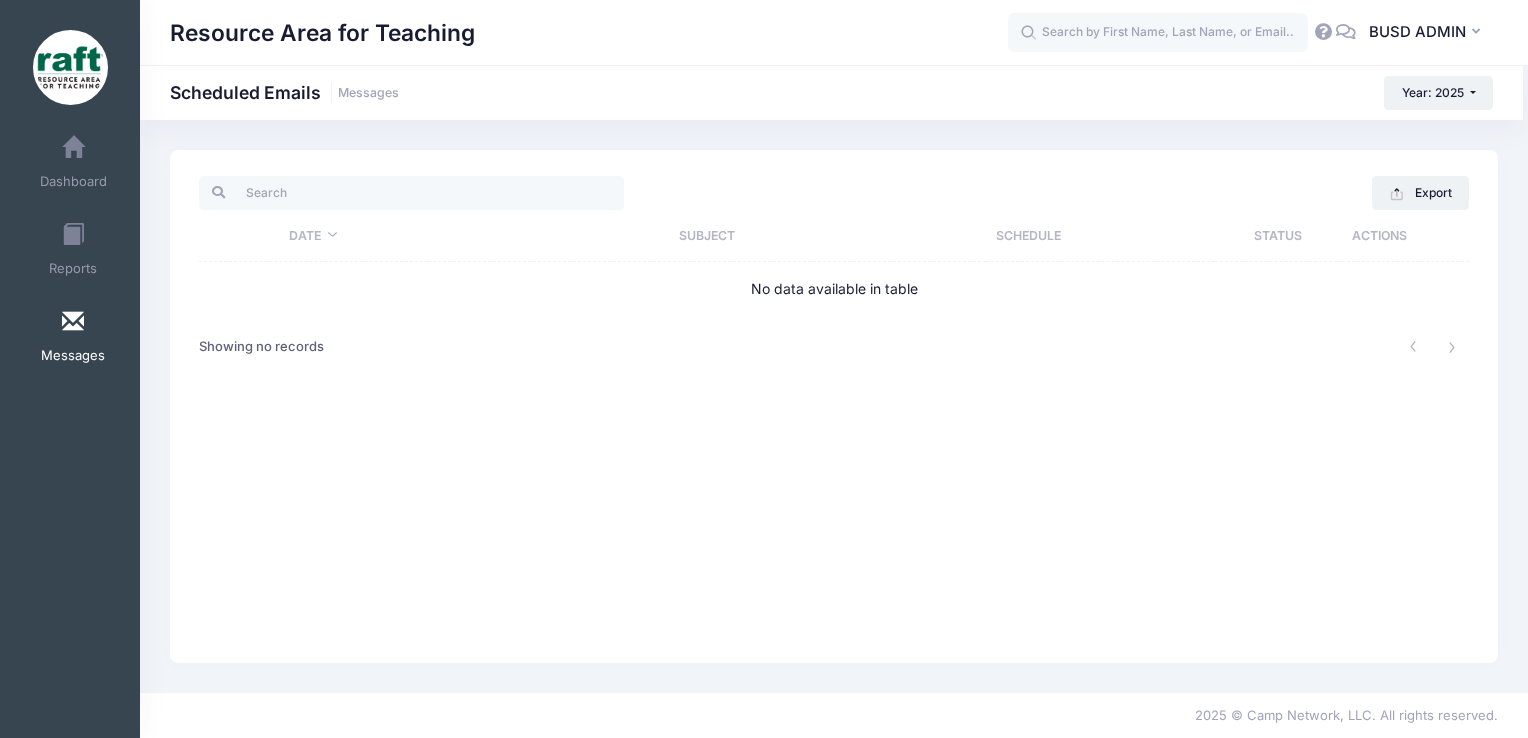 click on "Messages" at bounding box center (73, 339) 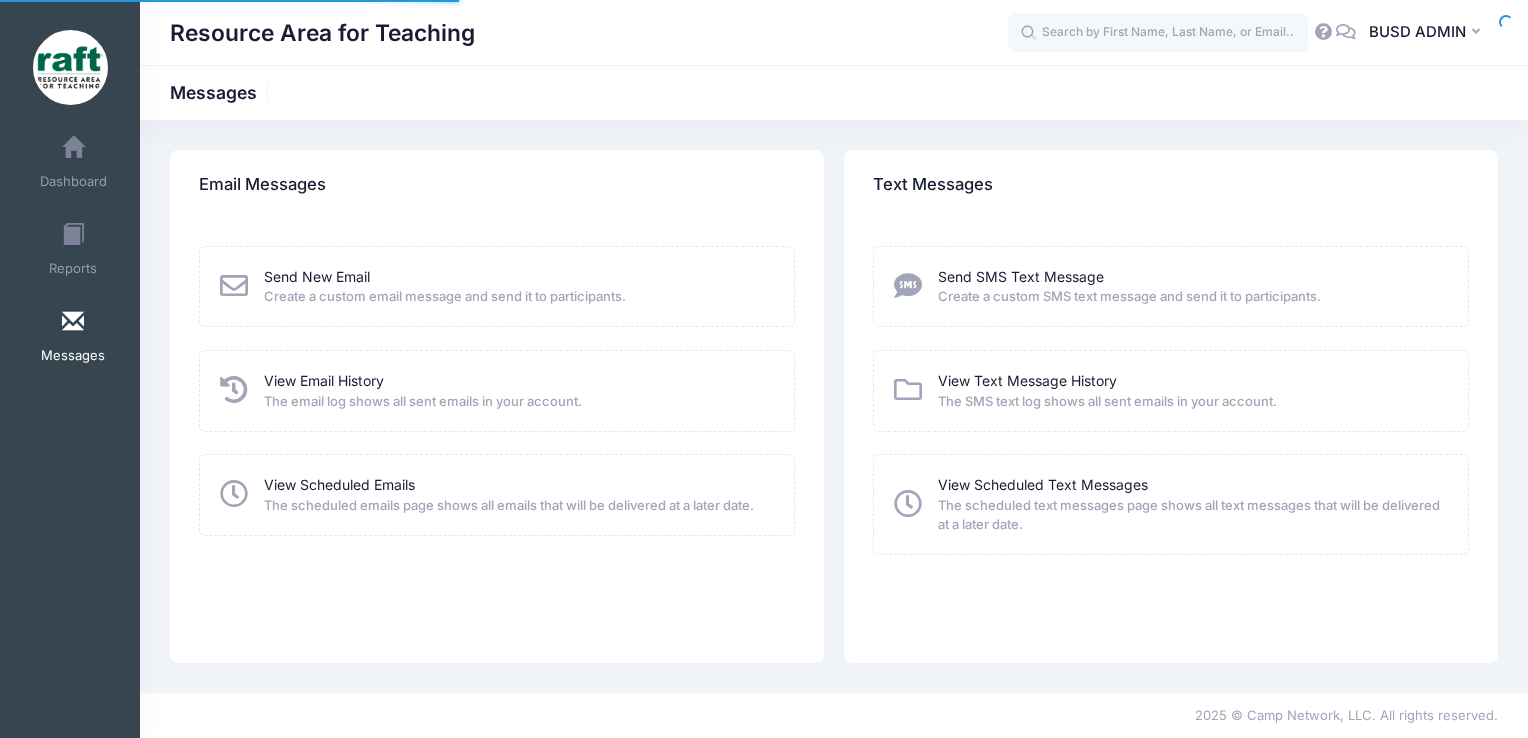 scroll, scrollTop: 0, scrollLeft: 0, axis: both 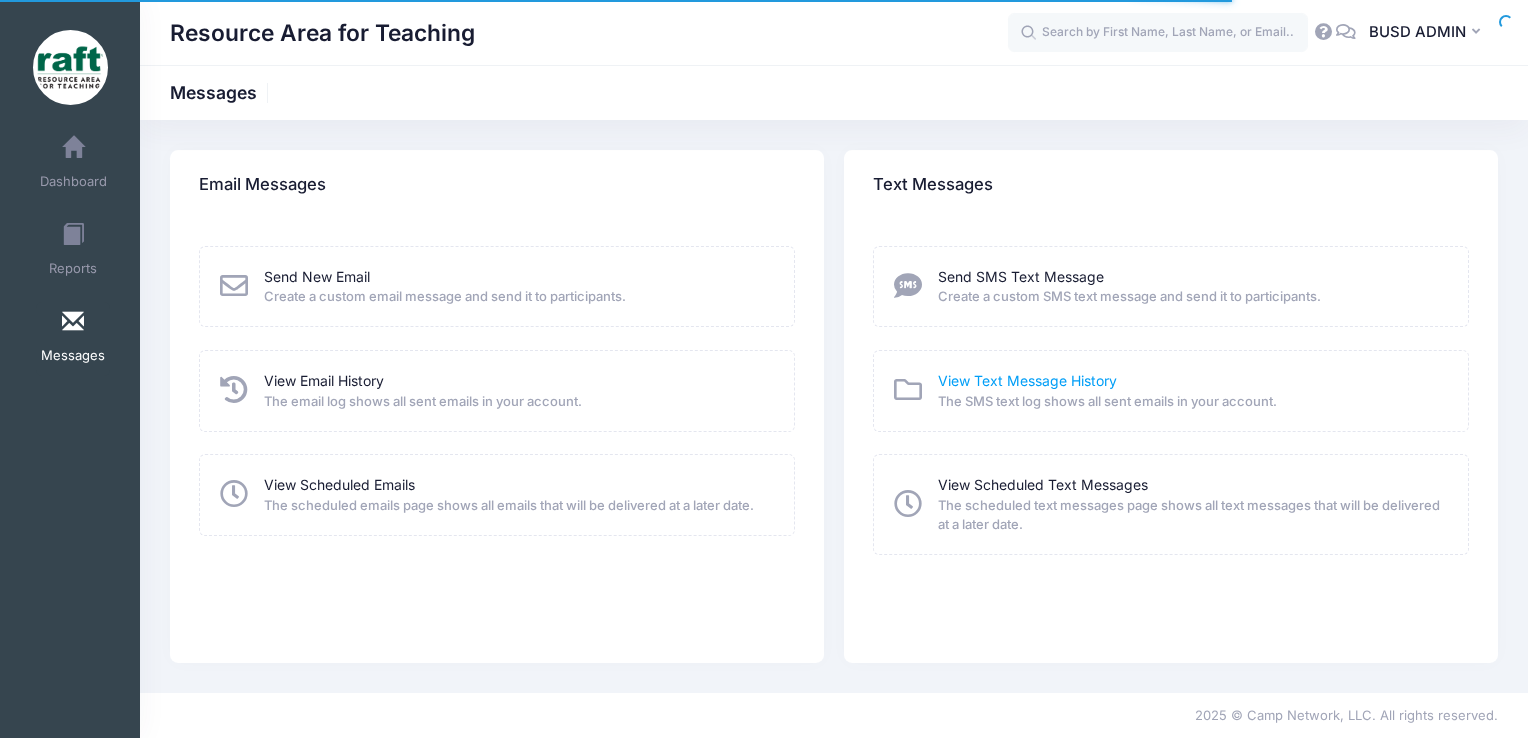 click on "View Text Message History" at bounding box center (1027, 380) 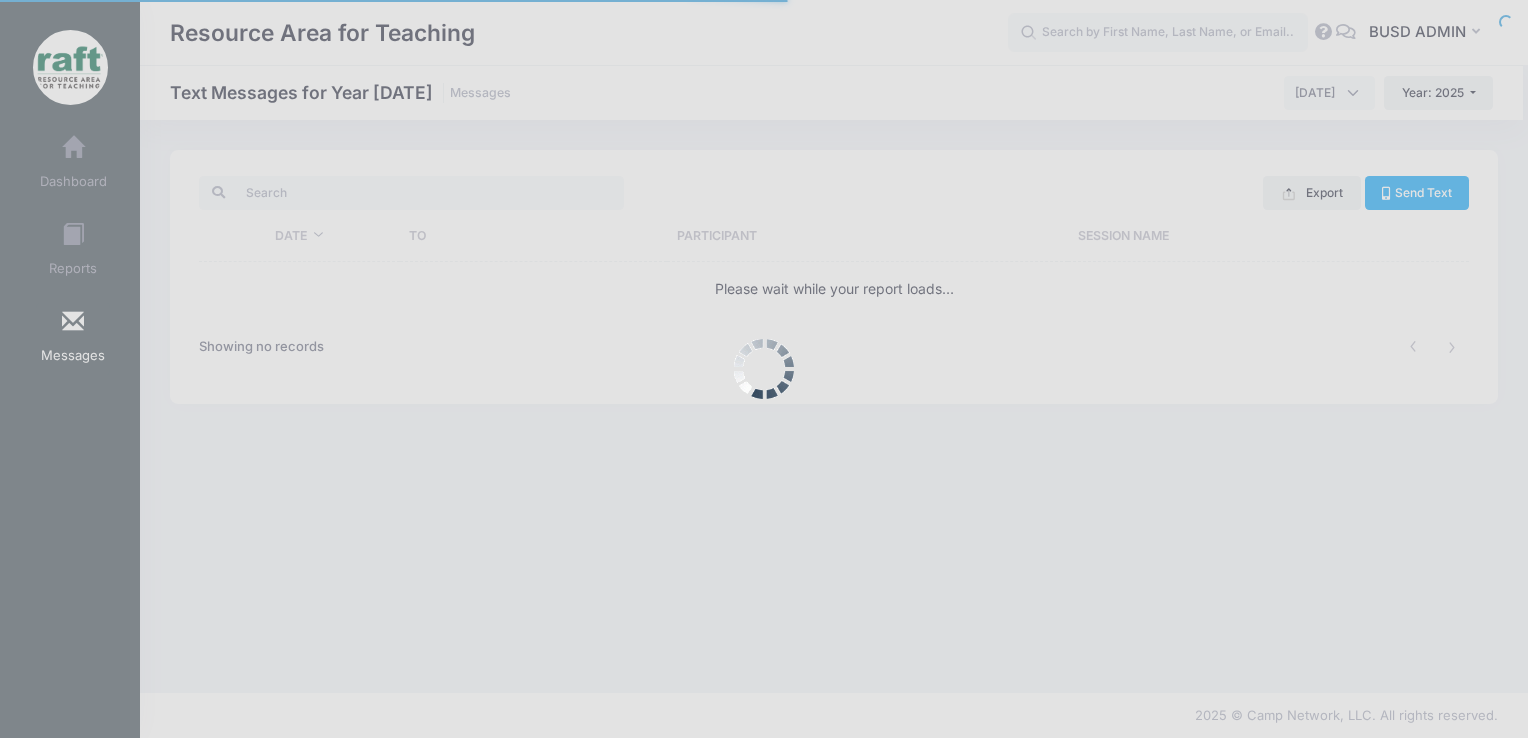 scroll, scrollTop: 0, scrollLeft: 0, axis: both 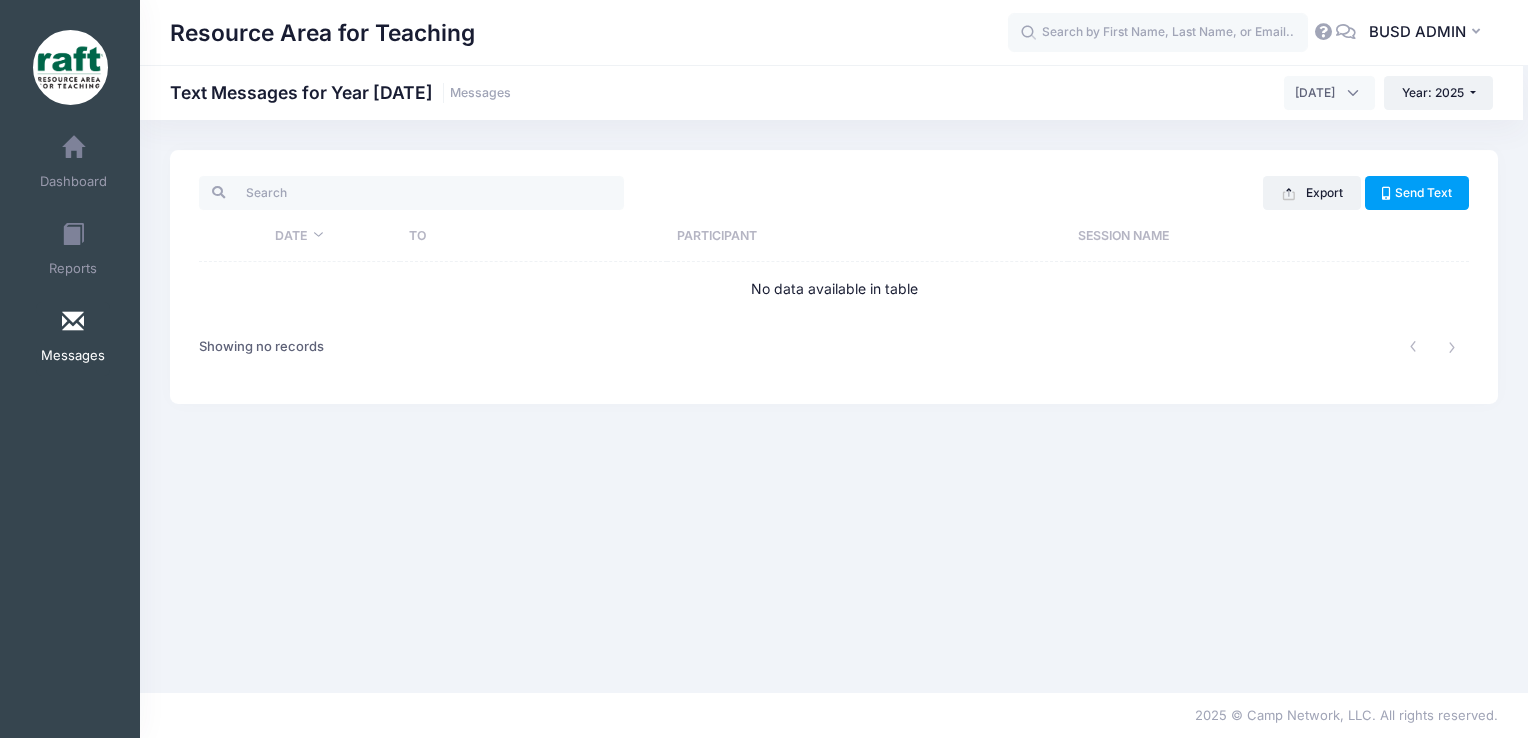 click on "Messages" at bounding box center [73, 356] 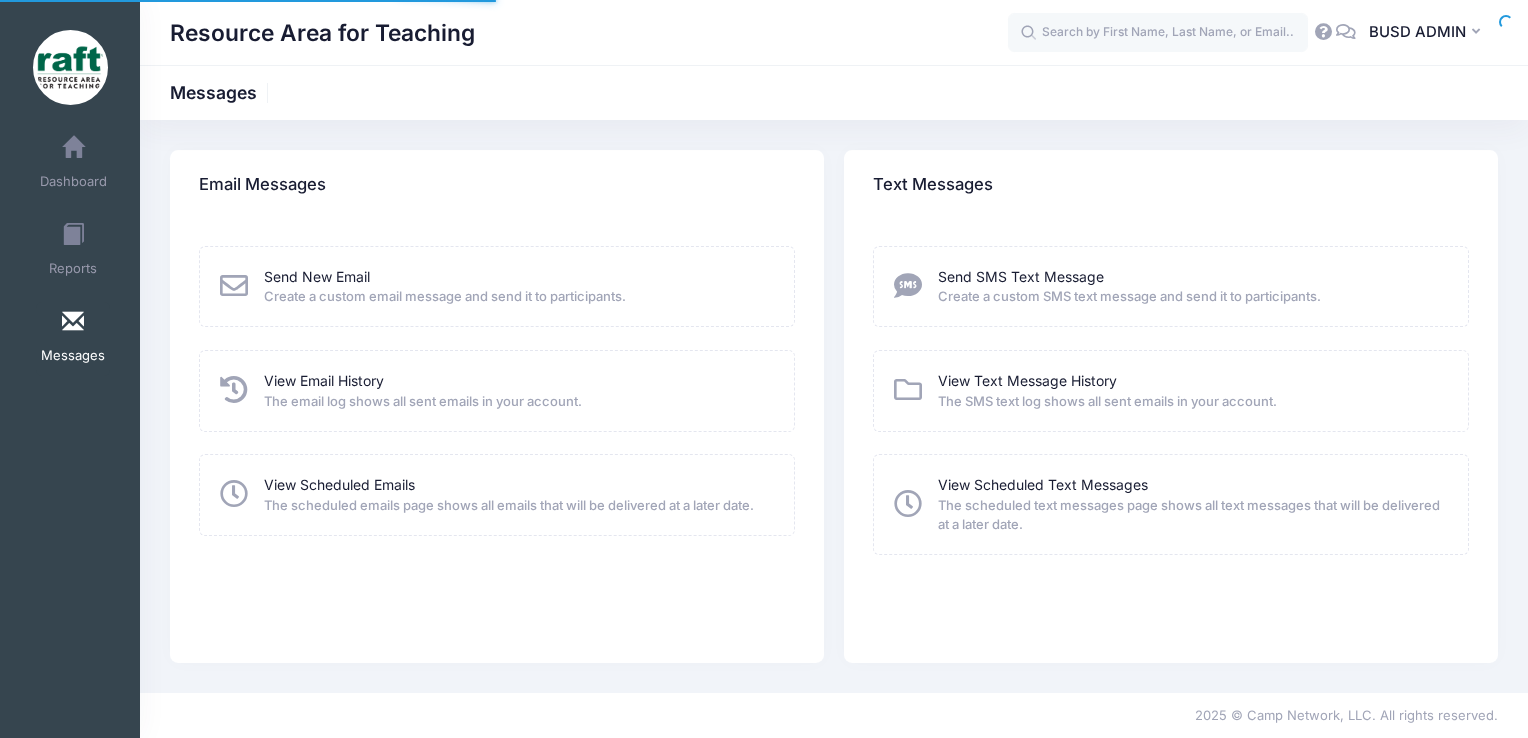 scroll, scrollTop: 0, scrollLeft: 0, axis: both 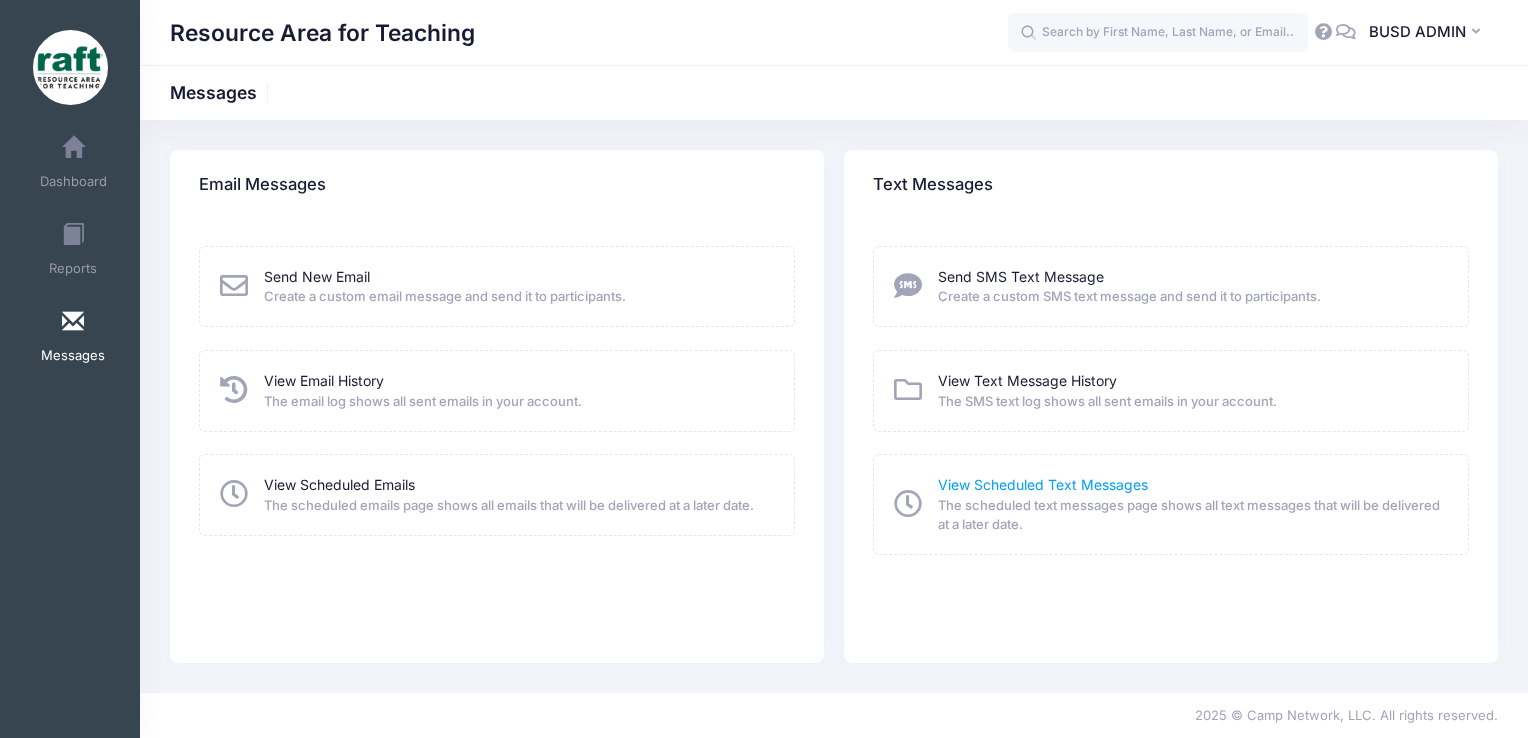 click on "View Scheduled Text Messages" at bounding box center (1043, 484) 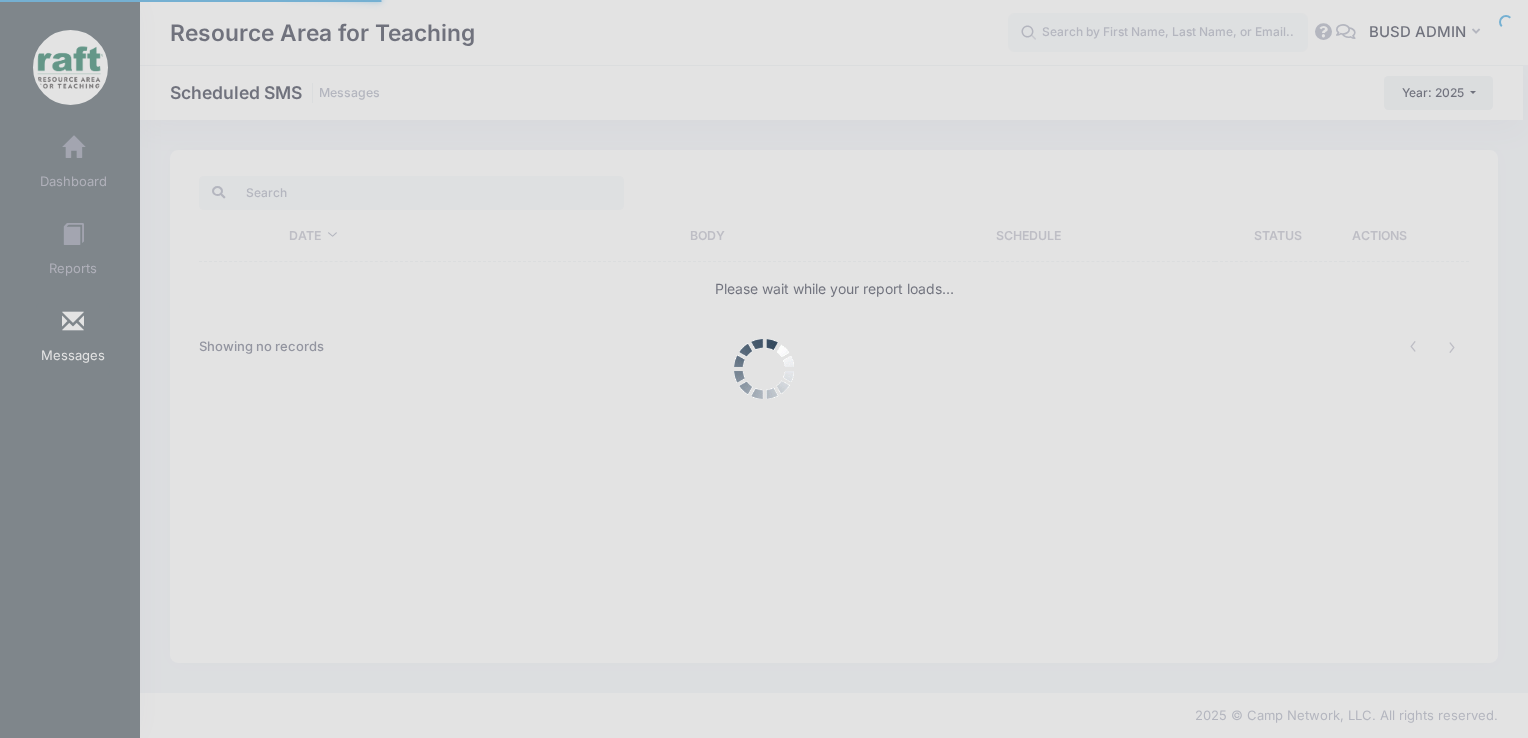 scroll, scrollTop: 0, scrollLeft: 0, axis: both 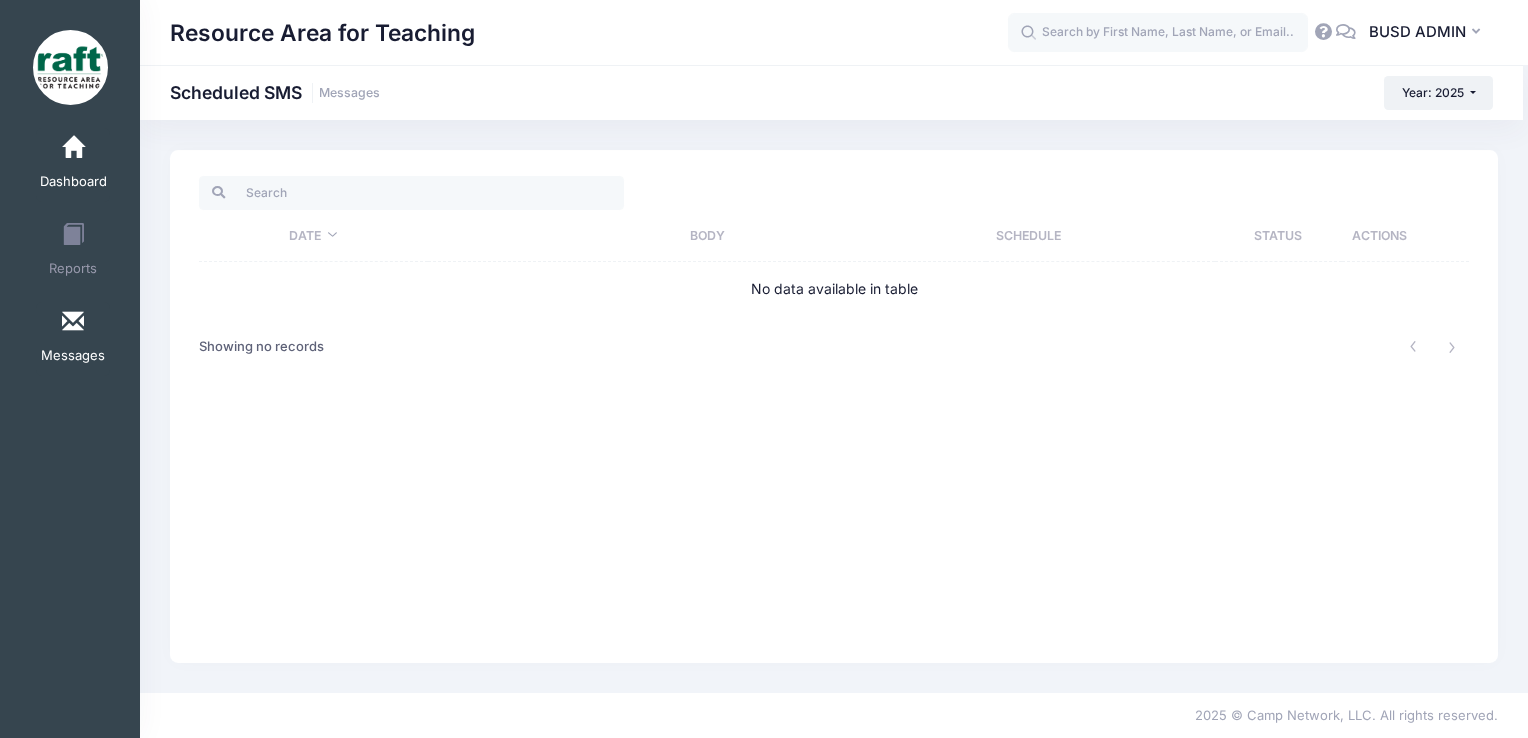 click on "Dashboard" at bounding box center (73, 165) 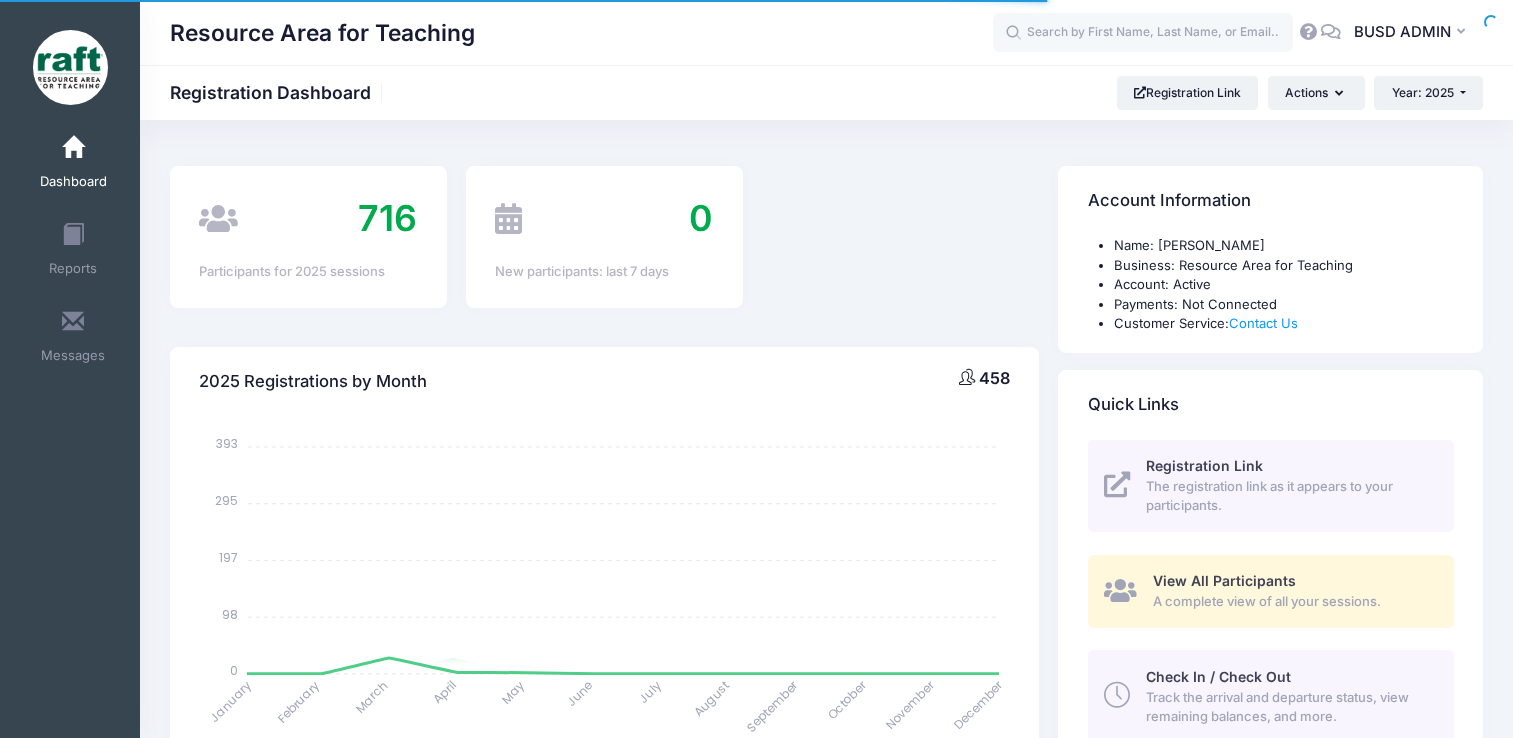 select 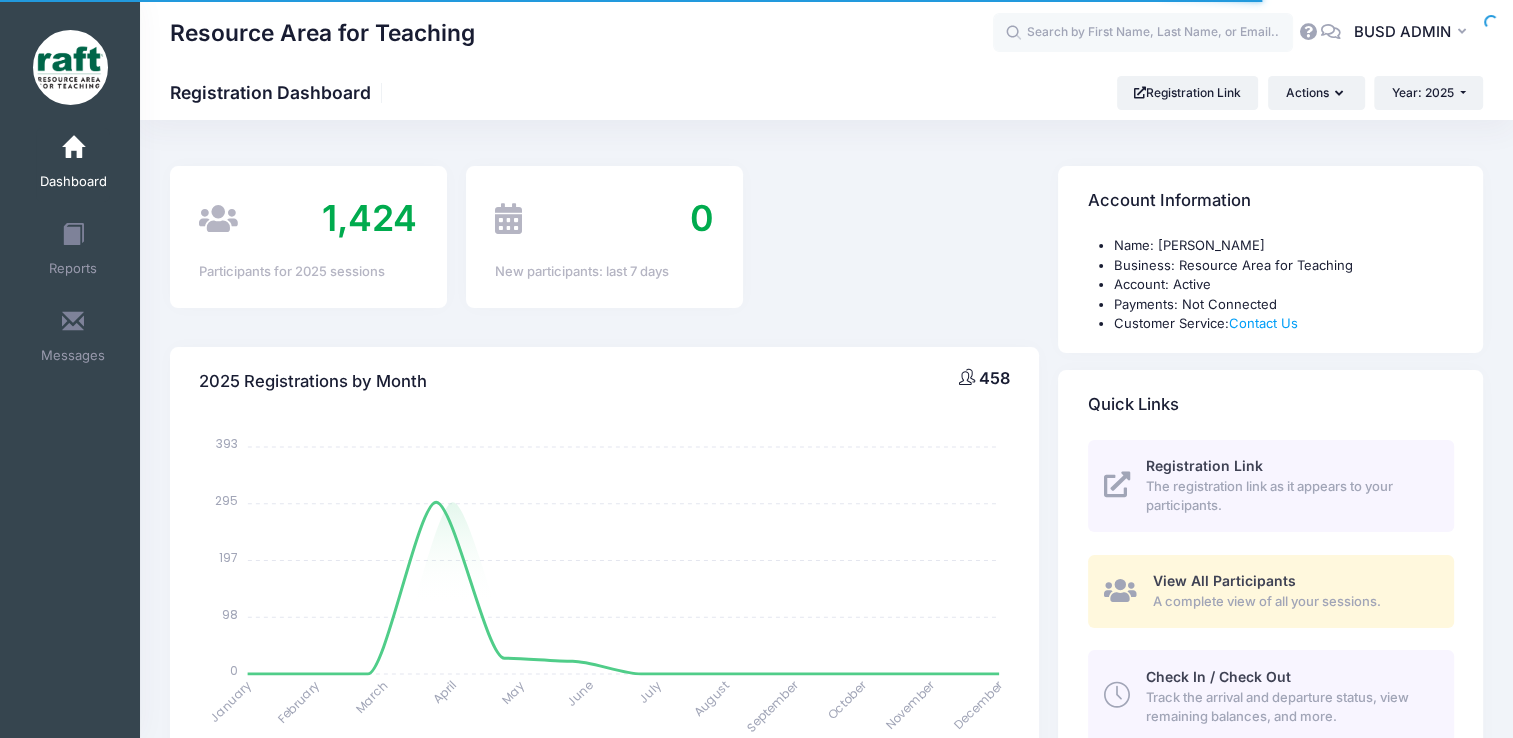 scroll, scrollTop: 0, scrollLeft: 0, axis: both 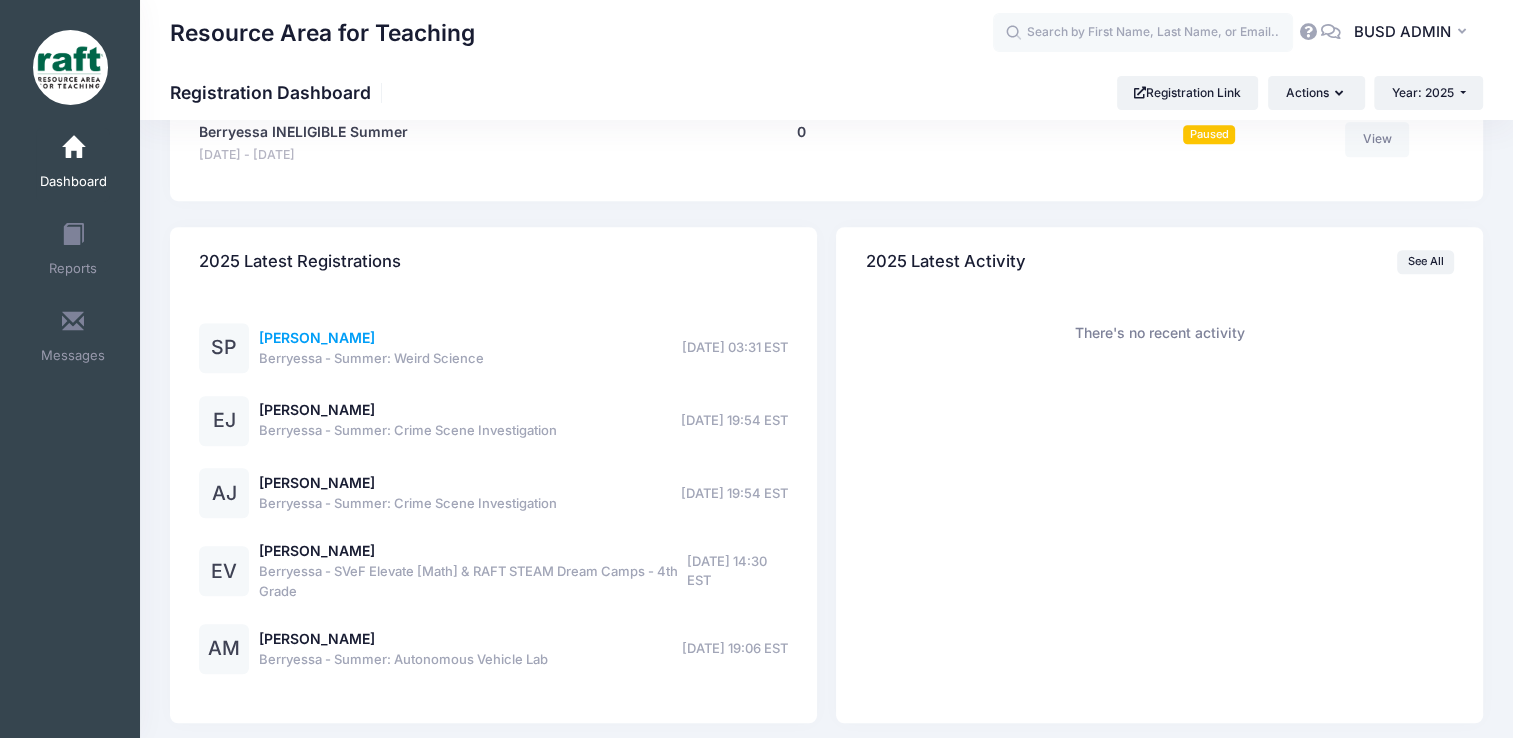click on "[PERSON_NAME]" at bounding box center (317, 337) 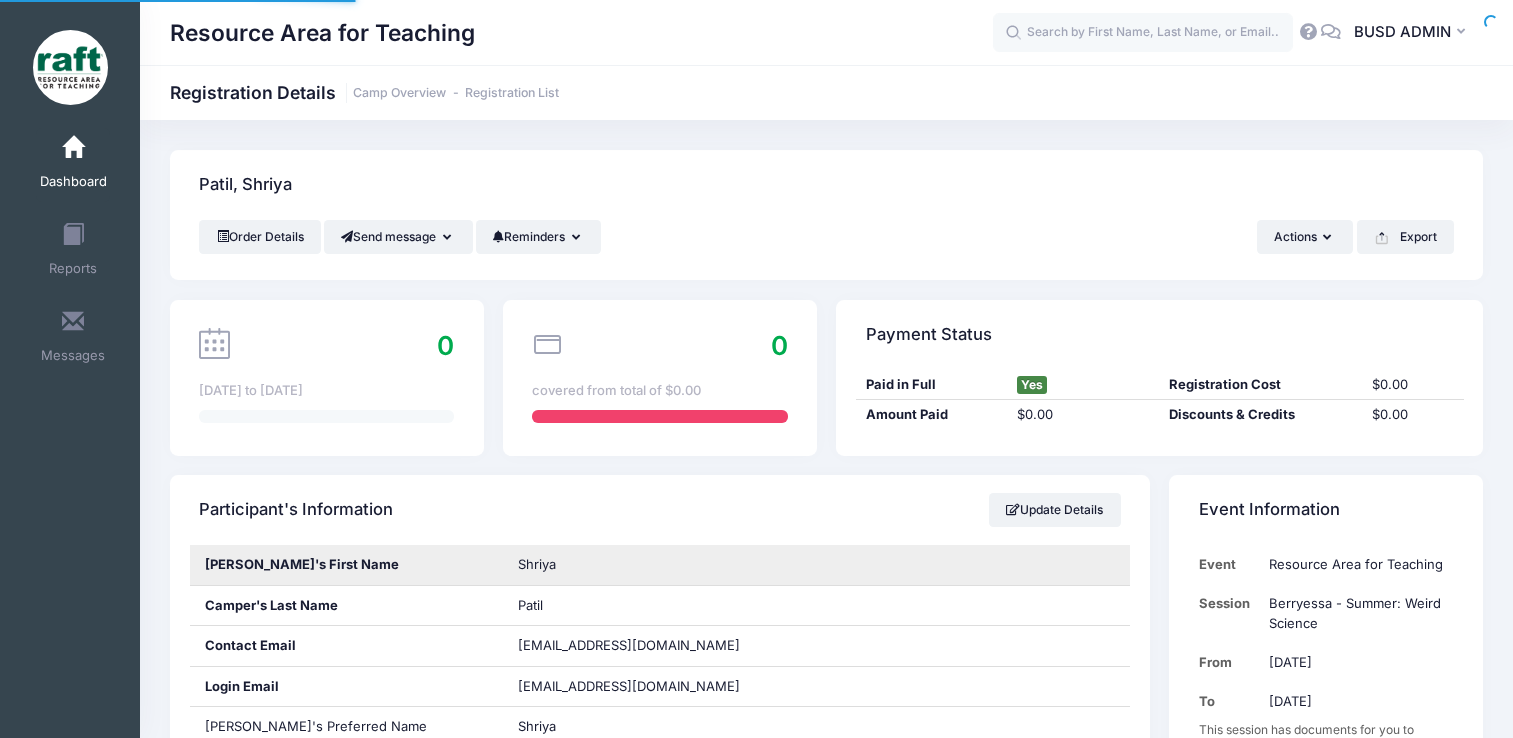 scroll, scrollTop: 0, scrollLeft: 0, axis: both 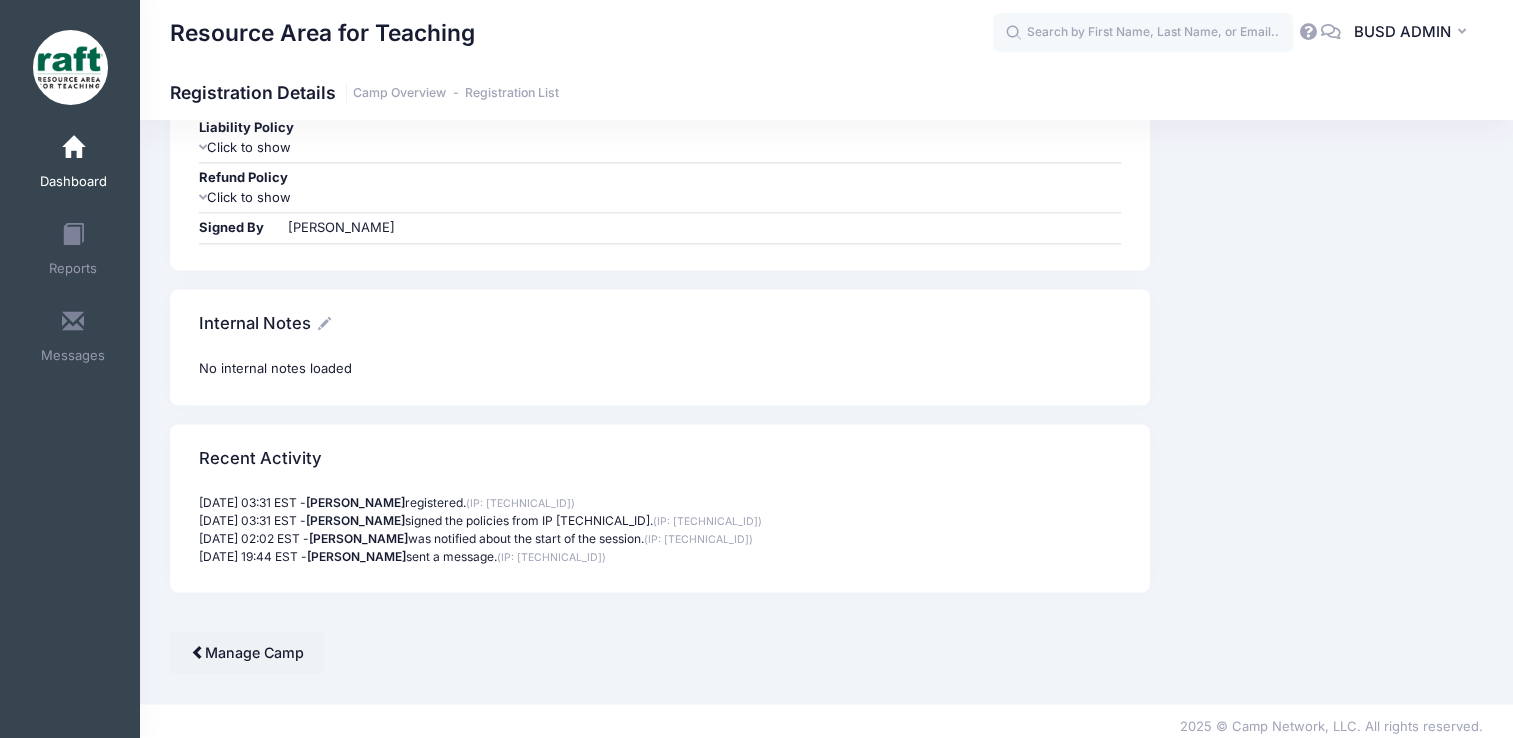 click at bounding box center [73, 148] 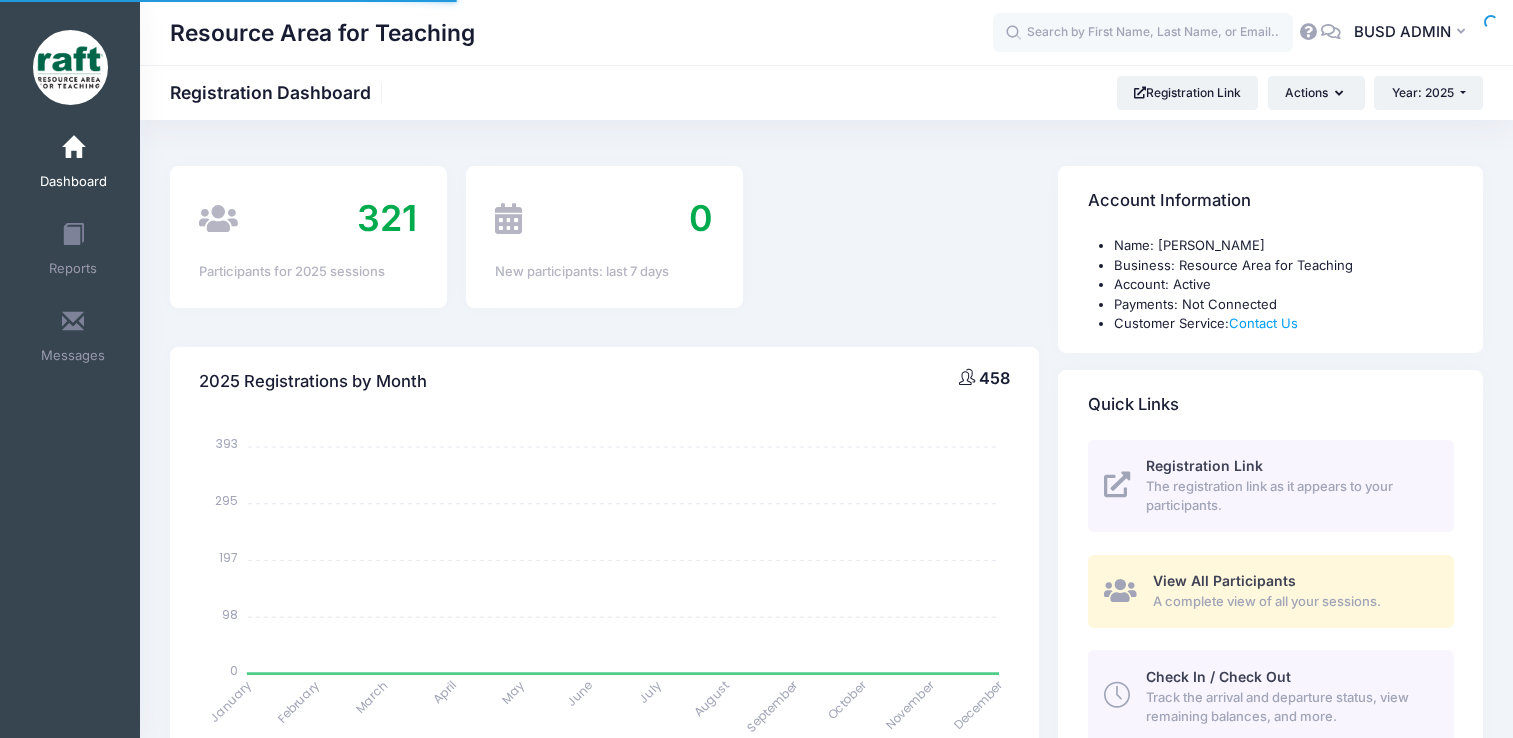 scroll, scrollTop: 0, scrollLeft: 0, axis: both 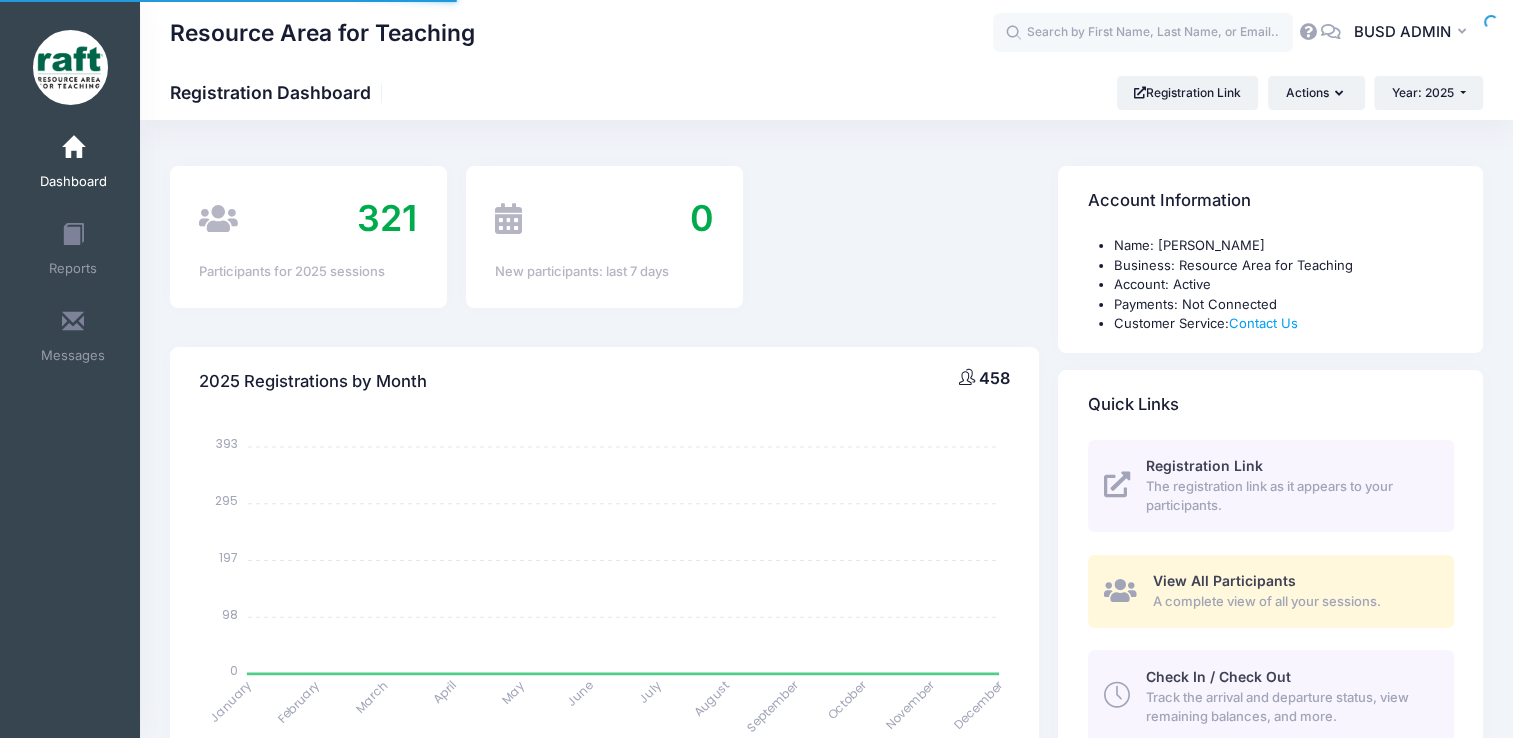 select 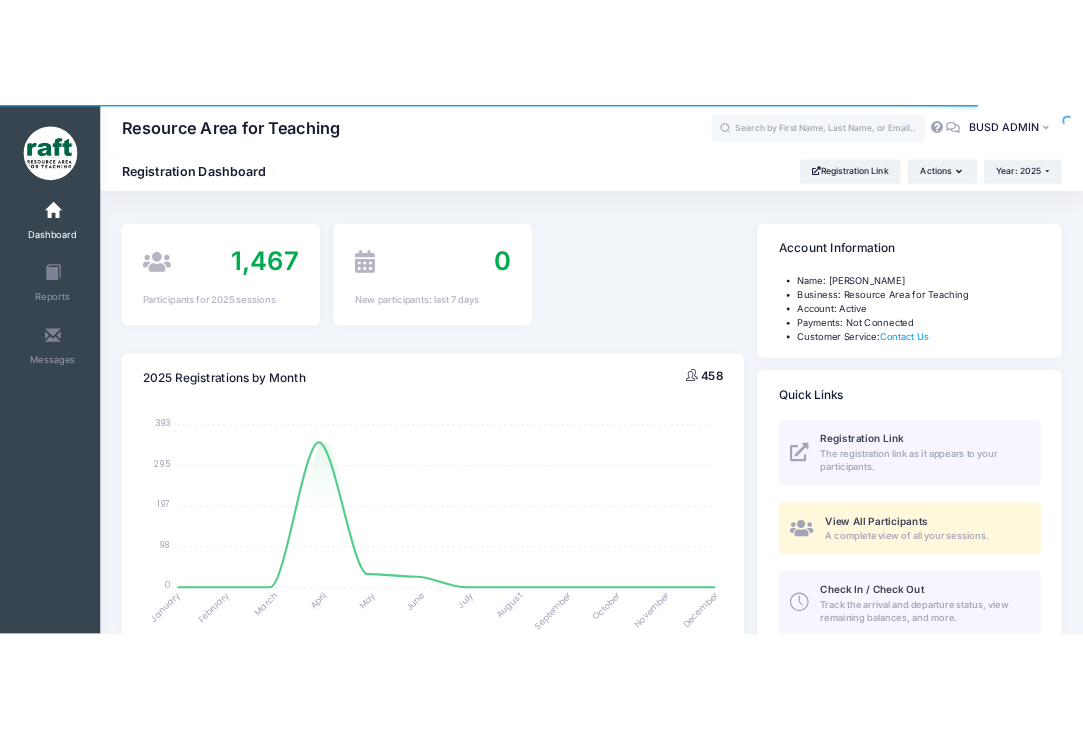 scroll, scrollTop: 0, scrollLeft: 0, axis: both 